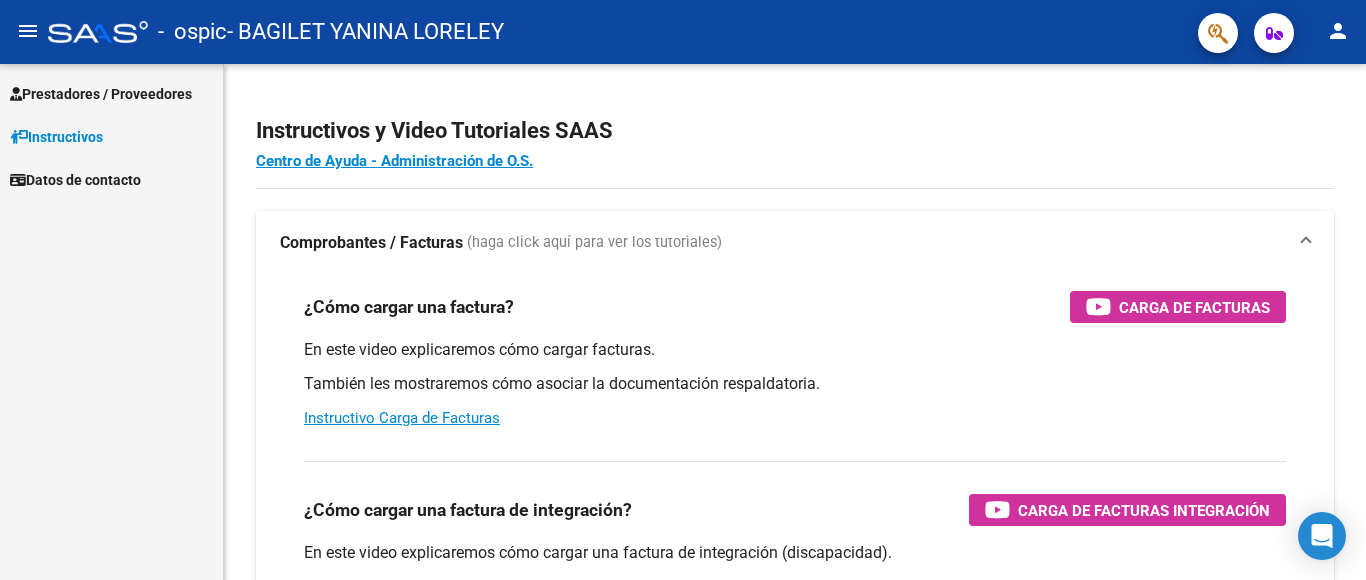 scroll, scrollTop: 0, scrollLeft: 0, axis: both 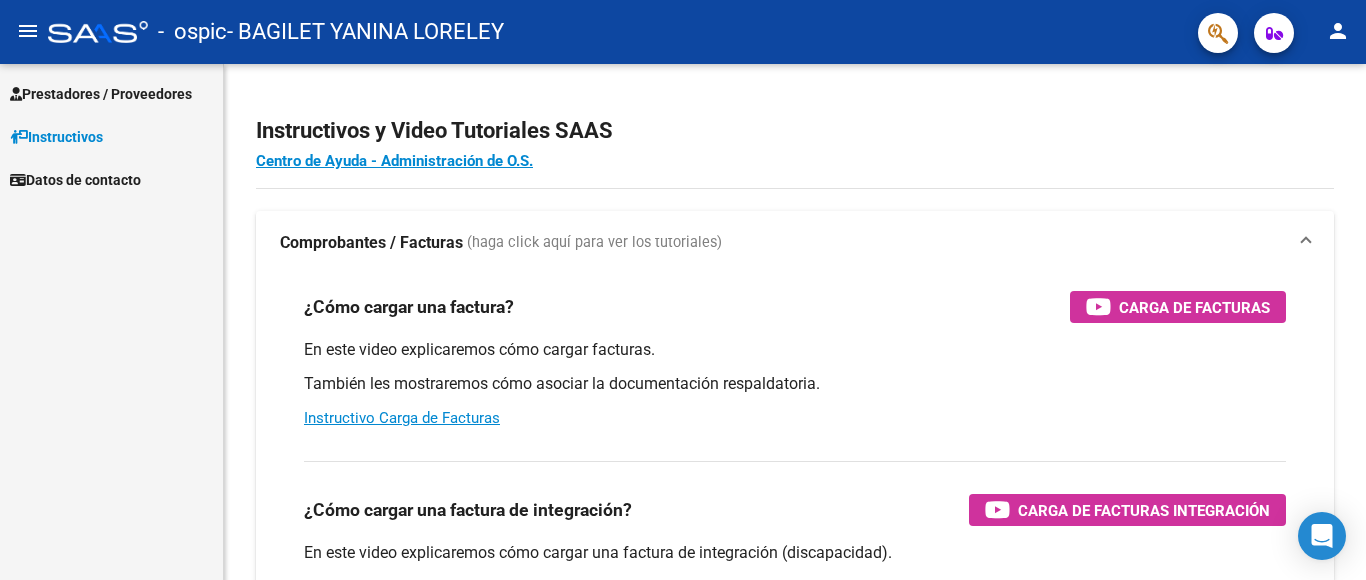click on "Prestadores / Proveedores" at bounding box center (111, 93) 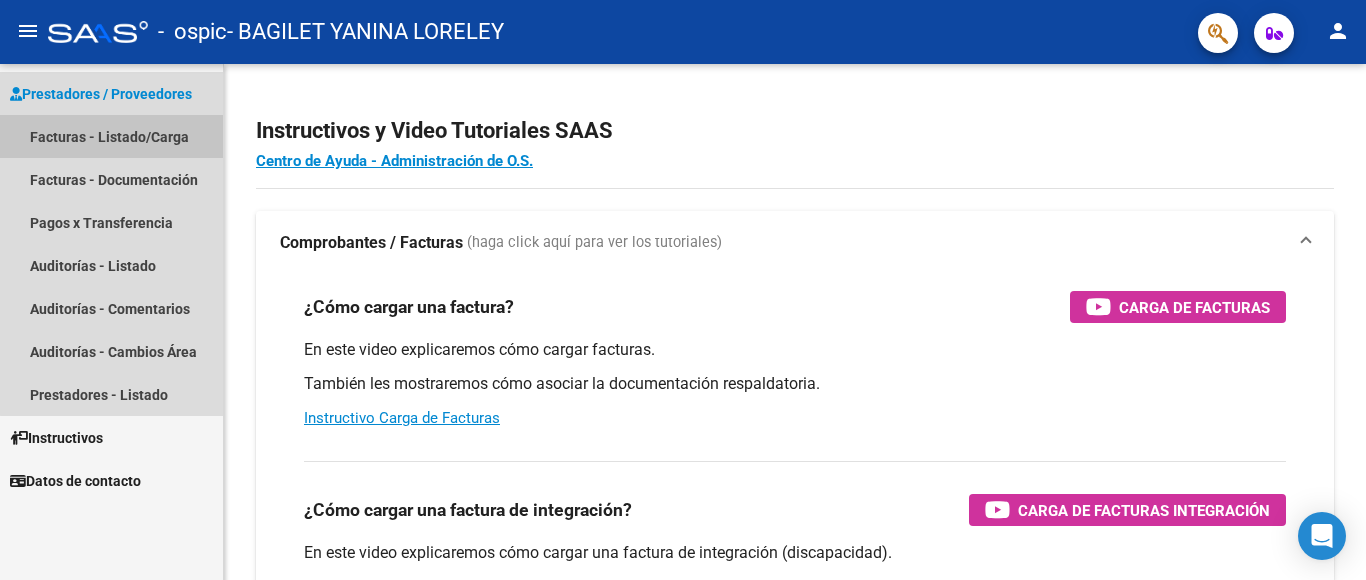 click on "Facturas - Listado/Carga" at bounding box center (111, 136) 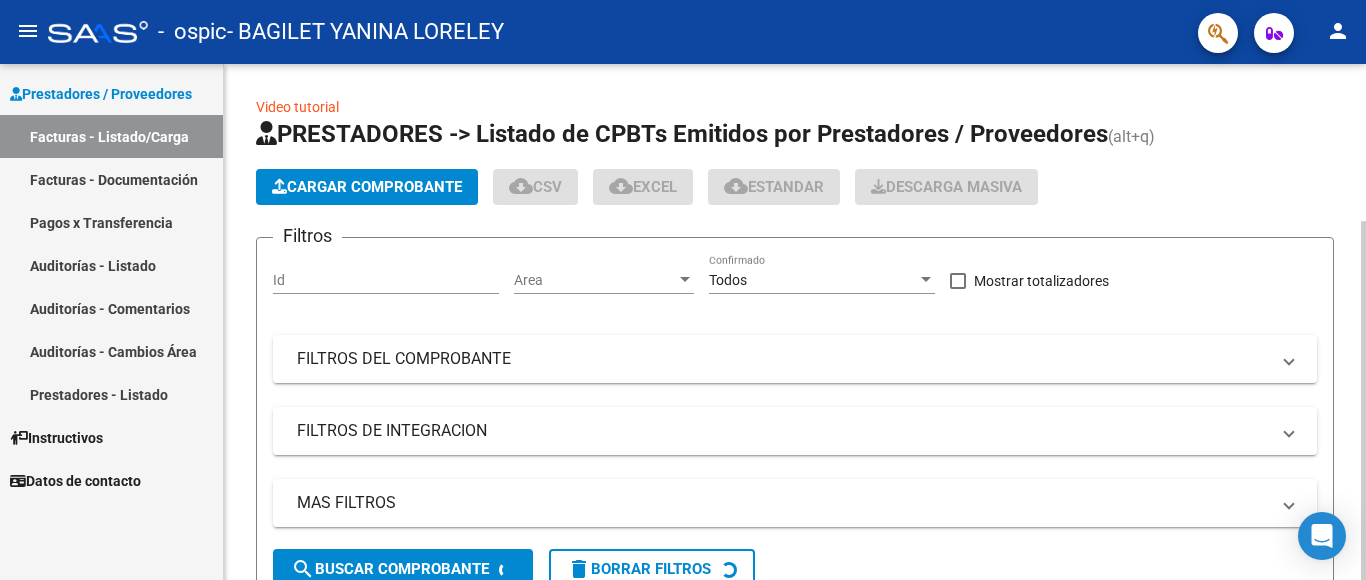 click on "PRESTADORES -> Listado de CPBTs Emitidos por Prestadores / Proveedores (alt+q)   Cargar Comprobante
cloud_download  CSV  cloud_download  EXCEL  cloud_download  Estandar   Descarga Masiva
Filtros Id Area Area Todos Confirmado   Mostrar totalizadores   FILTROS DEL COMPROBANTE  Comprobante Tipo Comprobante Tipo Start date – End date Fec. Comprobante Desde / Hasta Días Emisión Desde(cant. días) Días Emisión Hasta(cant. días) CUIT / Razón Social Pto. Venta Nro. Comprobante Código SSS CAE Válido CAE Válido Todos Cargado Módulo Hosp. Todos Tiene facturacion Apócrifa Hospital Refes  FILTROS DE INTEGRACION  Período De Prestación Campos del Archivo de Rendición Devuelto x SSS (dr_envio) Todos Rendido x SSS (dr_envio) Tipo de Registro Tipo de Registro Período Presentación Período Presentación Campos del Legajo Asociado (preaprobación) Afiliado Legajo (cuil/nombre) Todos Solo facturas preaprobadas  MAS FILTROS  Todos Con Doc. Respaldatoria Todos Con Trazabilidad Todos Asociado a Expediente Sur" 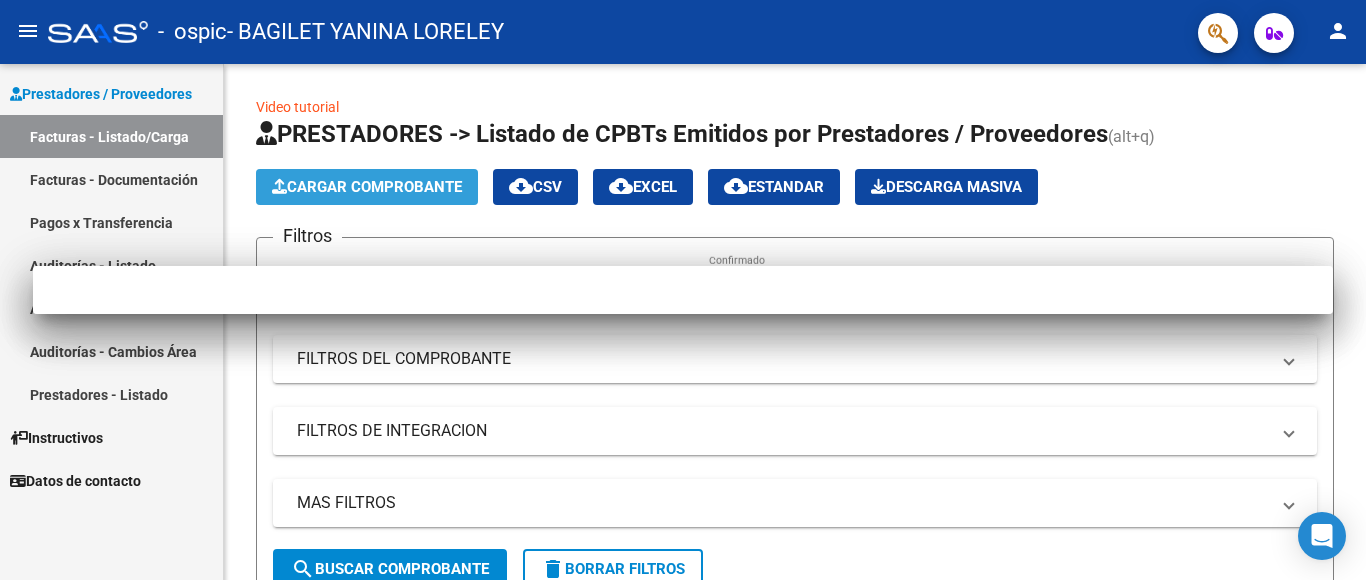 click at bounding box center [683, 290] 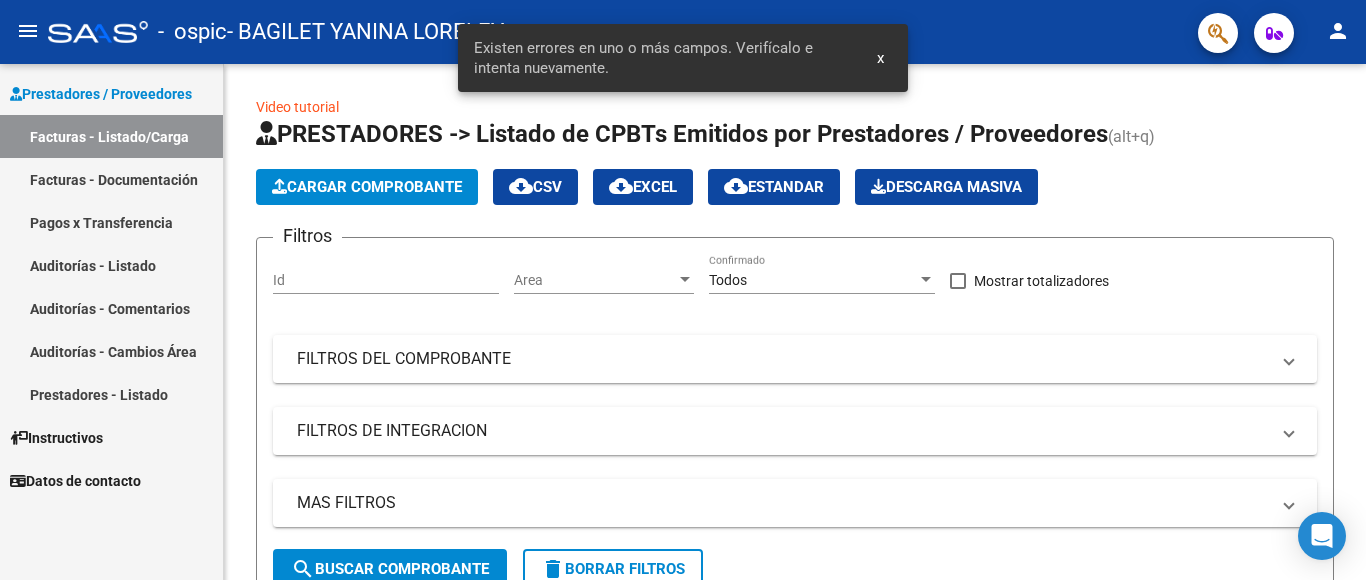 click on "Cargar Comprobante" 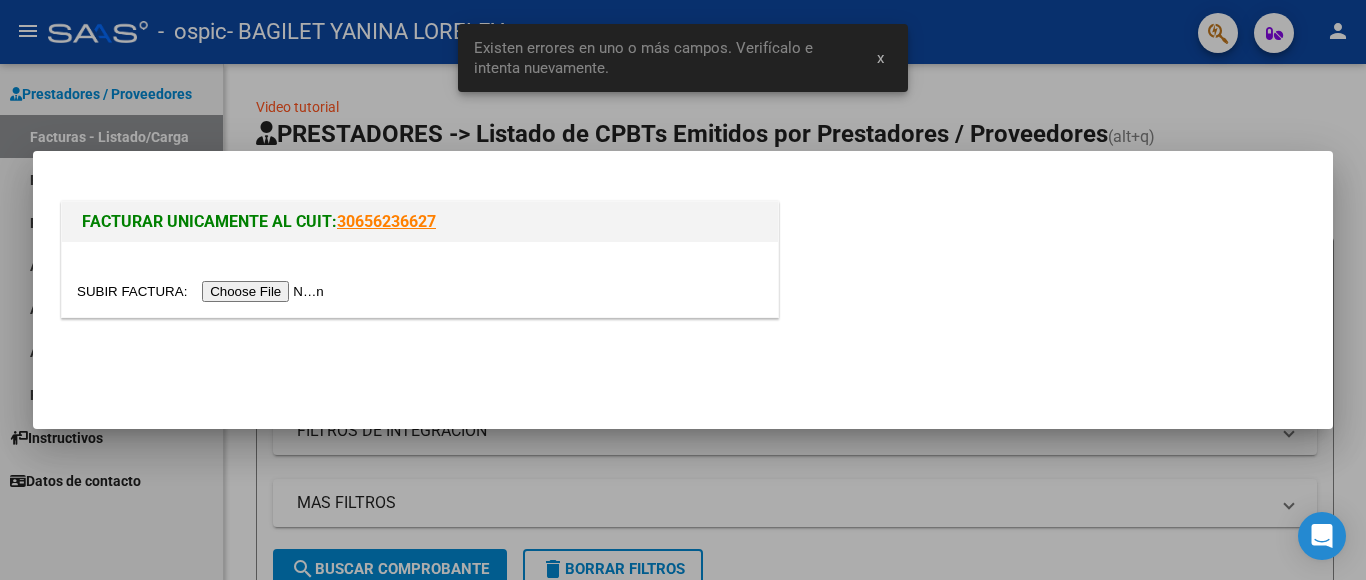 click at bounding box center [203, 291] 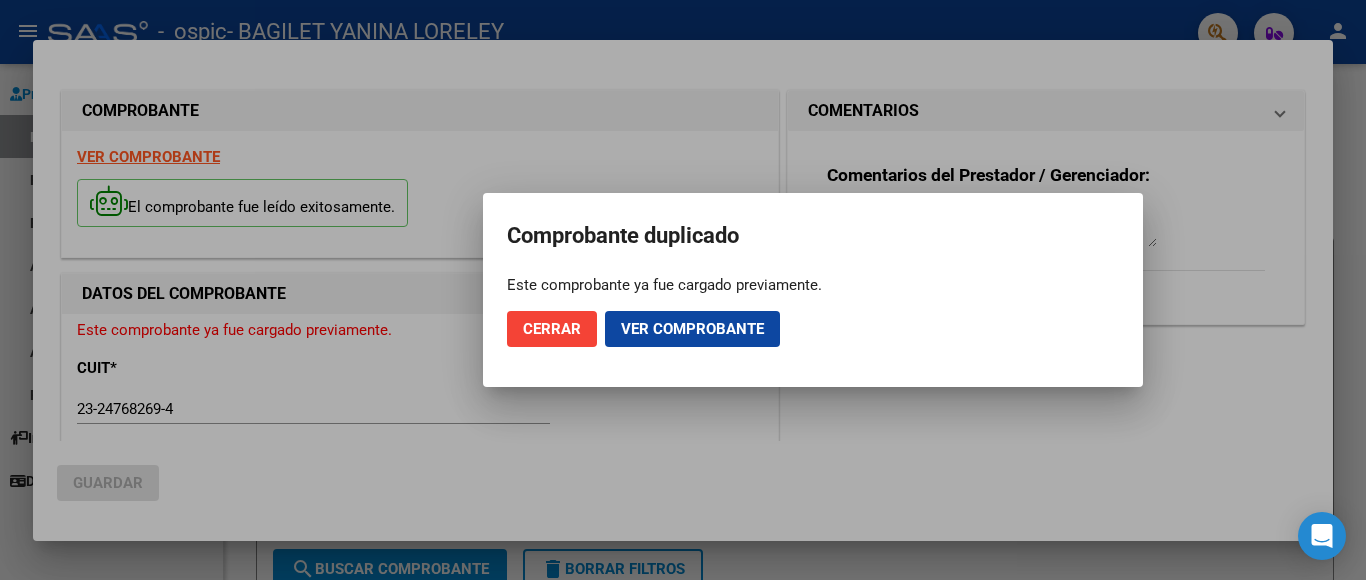 click at bounding box center [683, 290] 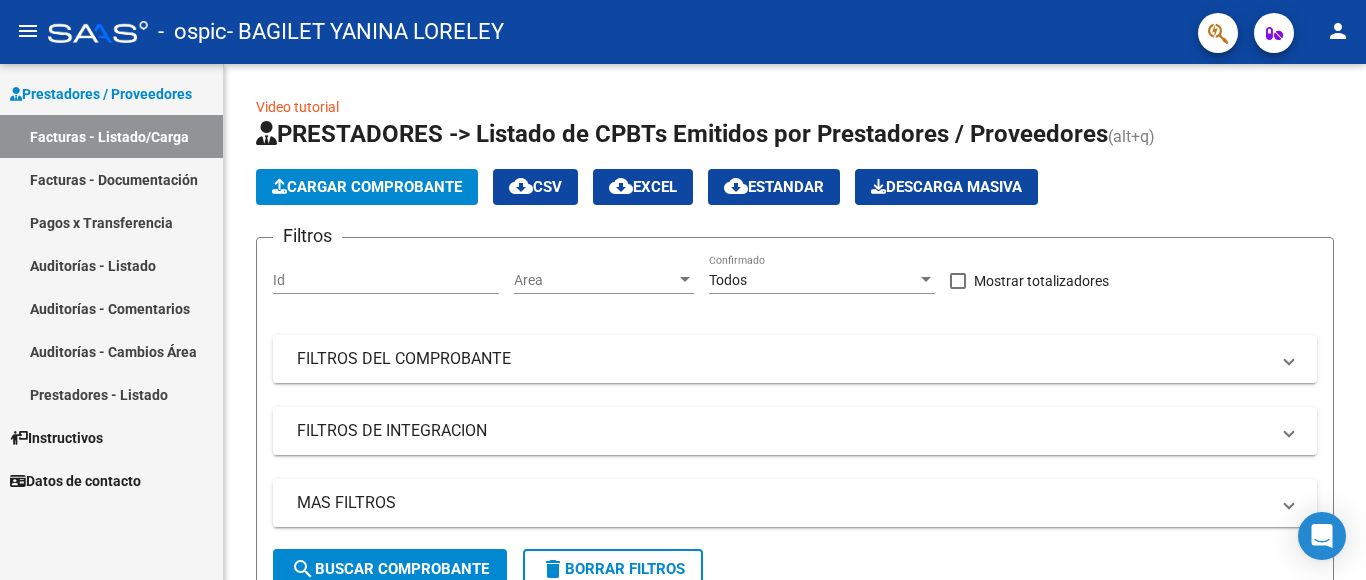 click on "Facturas - Documentación" at bounding box center (111, 179) 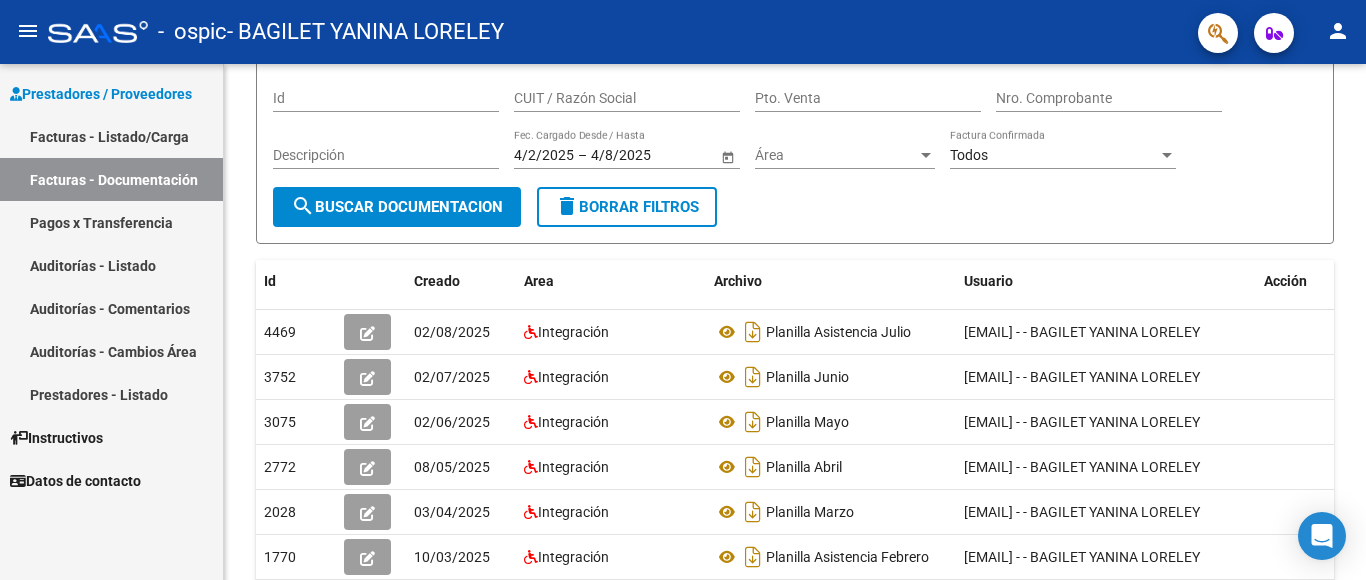 scroll, scrollTop: 328, scrollLeft: 0, axis: vertical 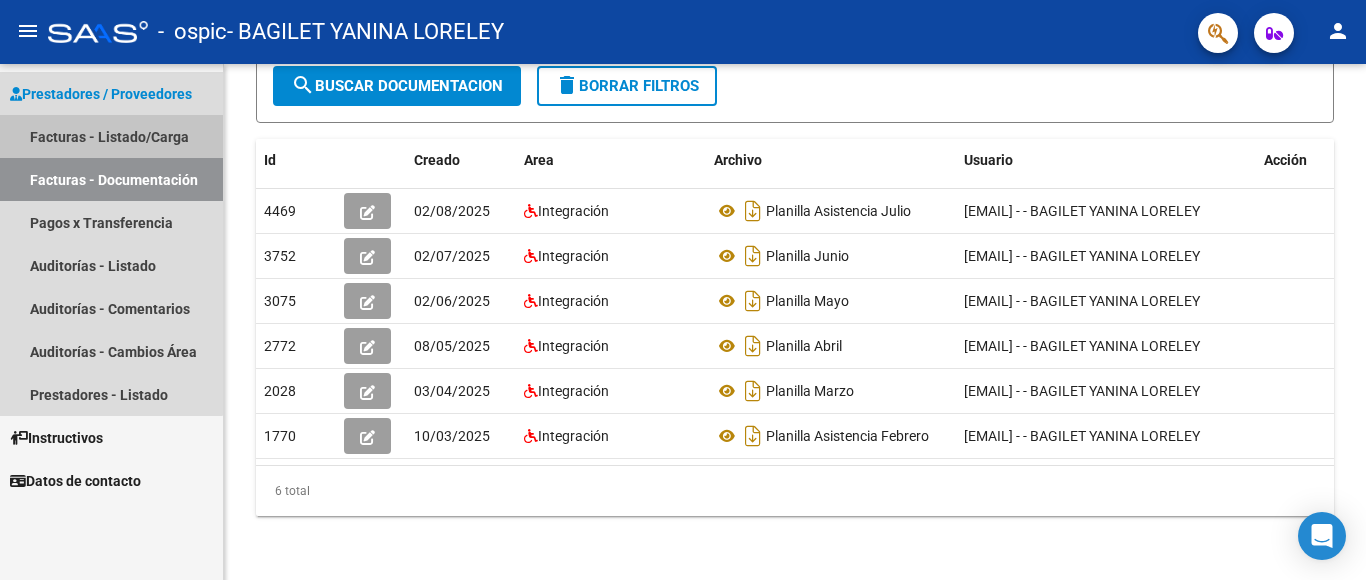 click on "Facturas - Listado/Carga" at bounding box center [111, 136] 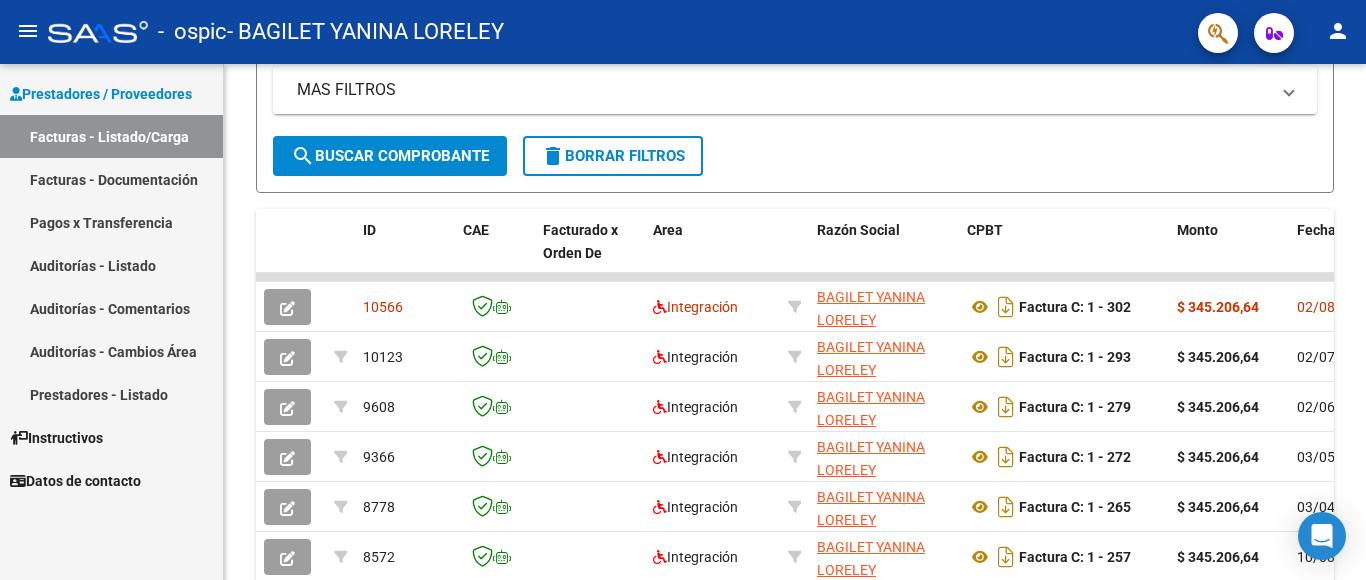 scroll, scrollTop: 419, scrollLeft: 0, axis: vertical 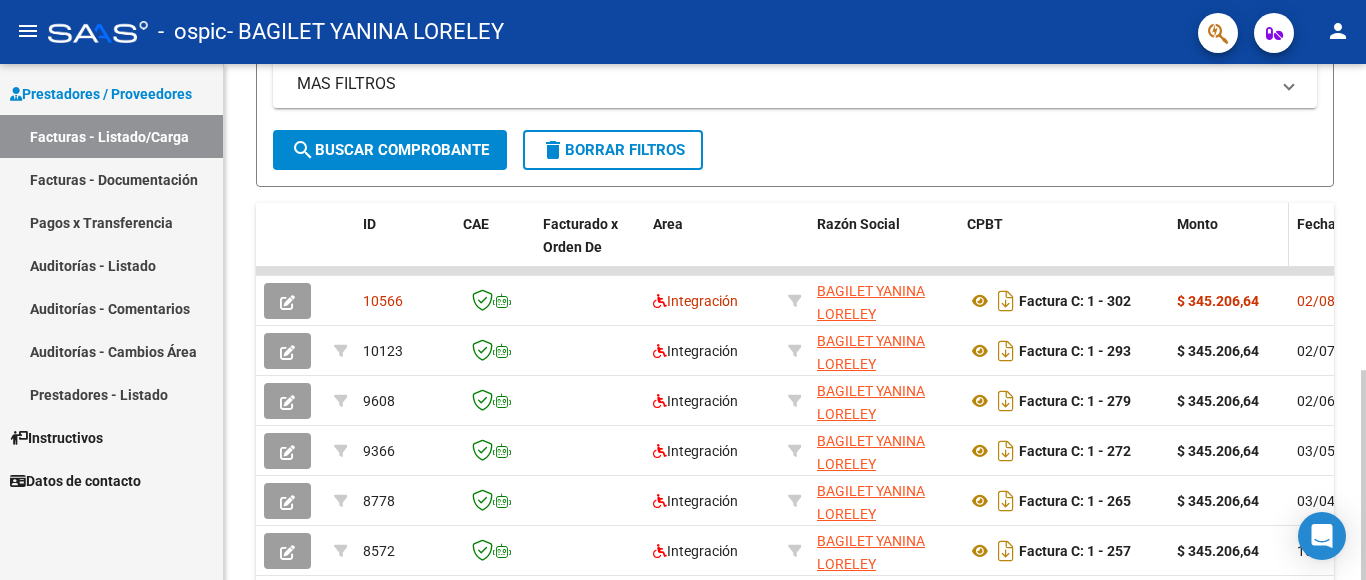 drag, startPoint x: 1240, startPoint y: 278, endPoint x: 1279, endPoint y: 265, distance: 41.109608 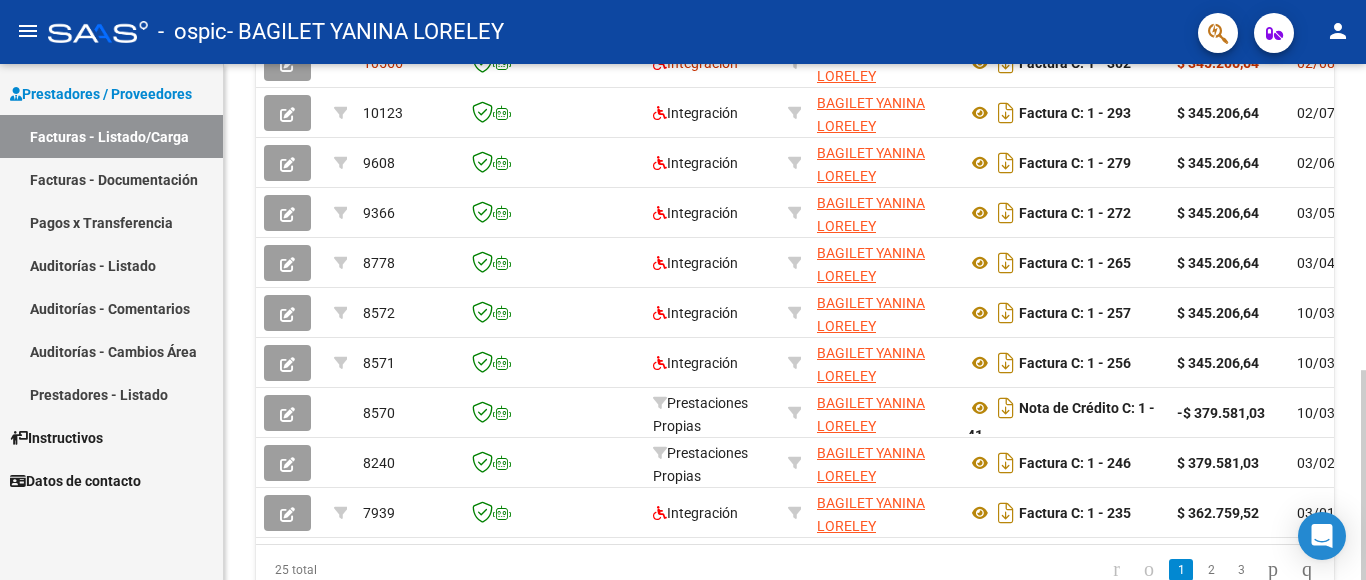 click 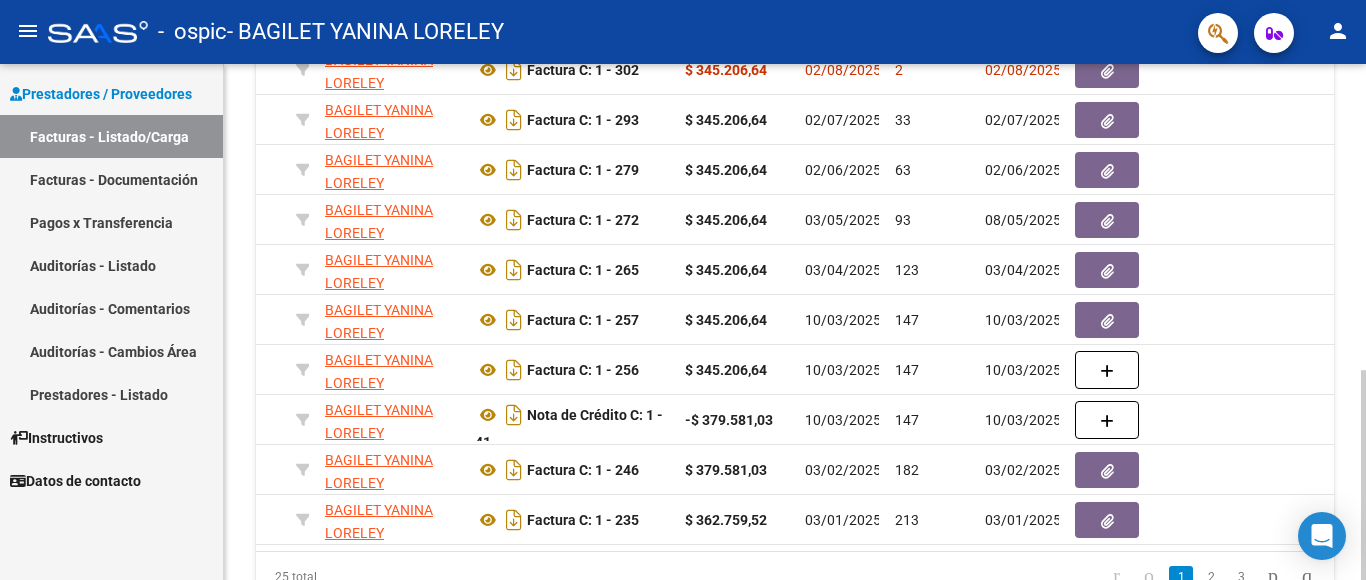 scroll, scrollTop: 0, scrollLeft: 497, axis: horizontal 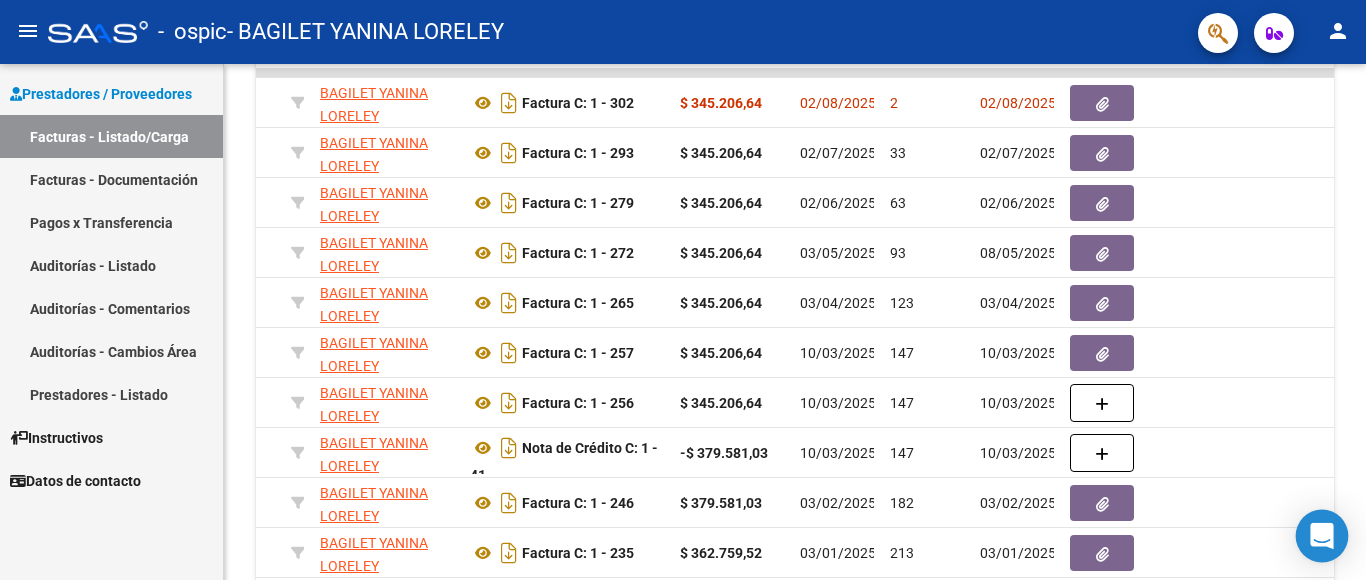 click 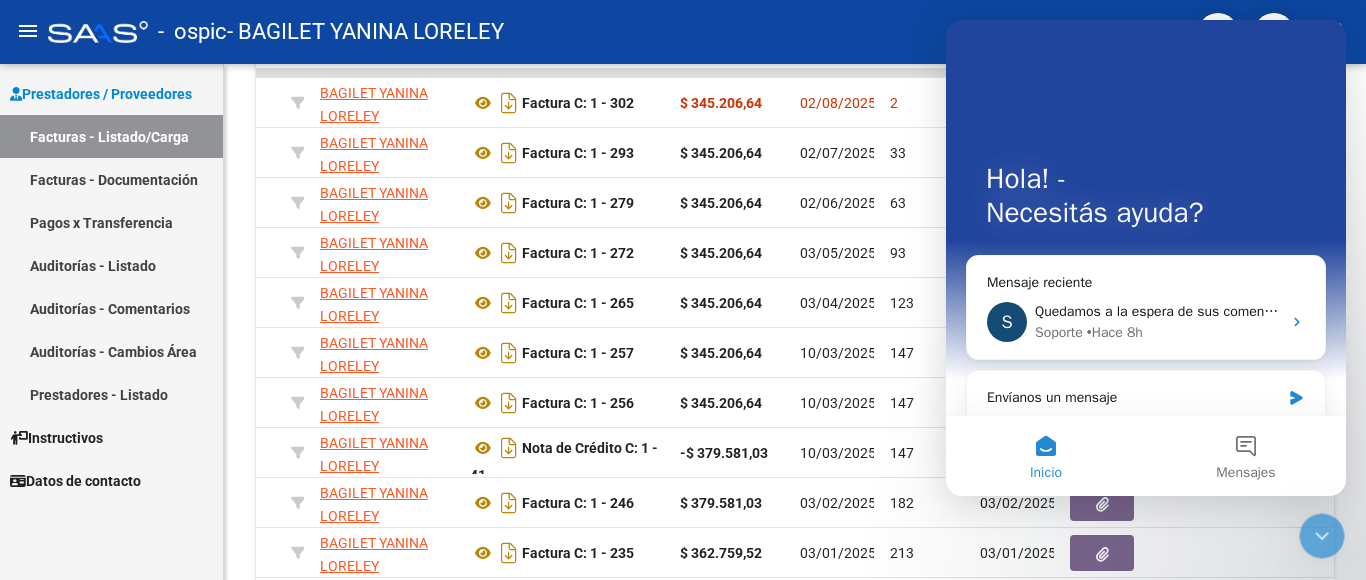scroll, scrollTop: 0, scrollLeft: 0, axis: both 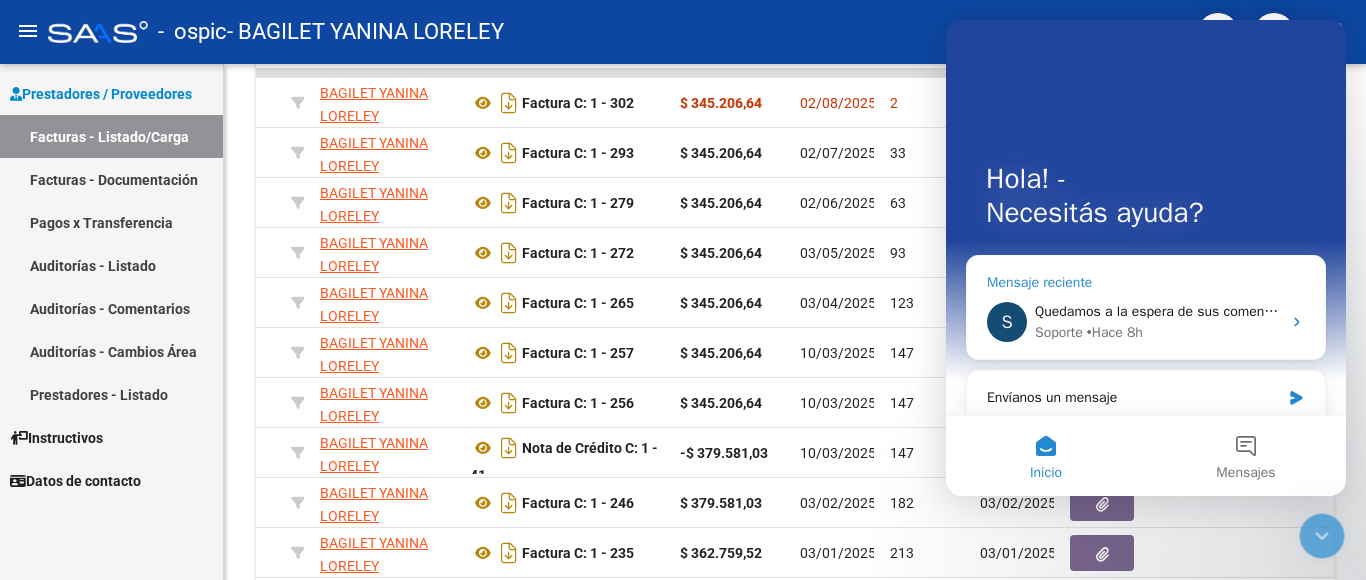 click on "Soporte •  Hace 8h" at bounding box center [1158, 332] 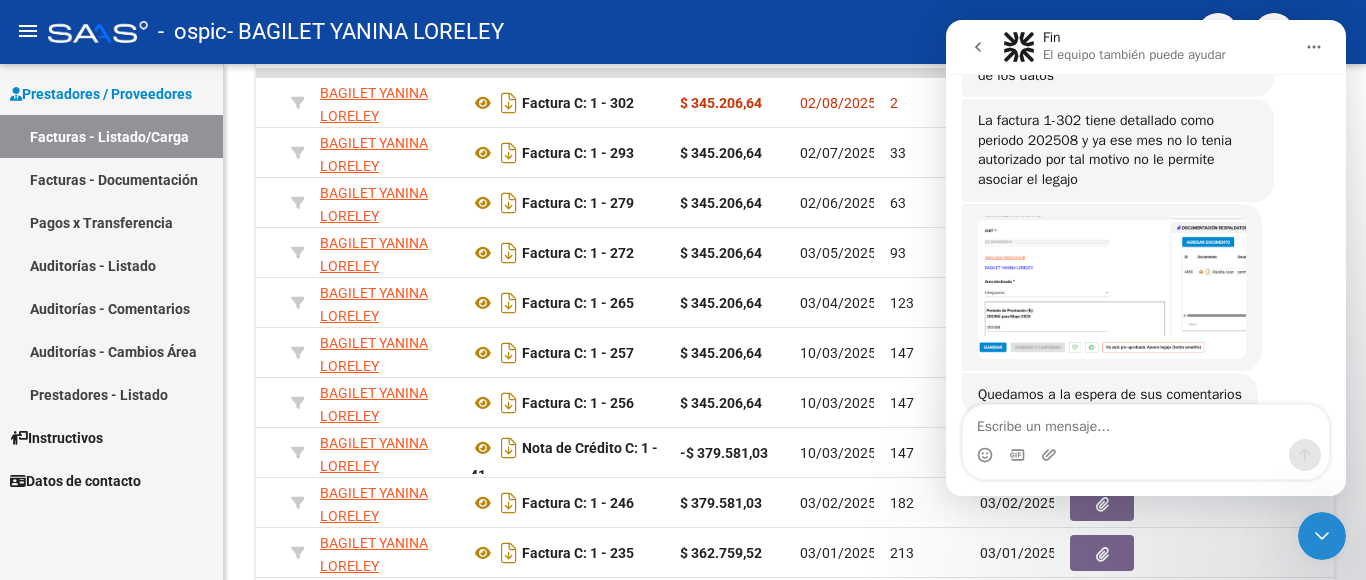 scroll, scrollTop: 2126, scrollLeft: 0, axis: vertical 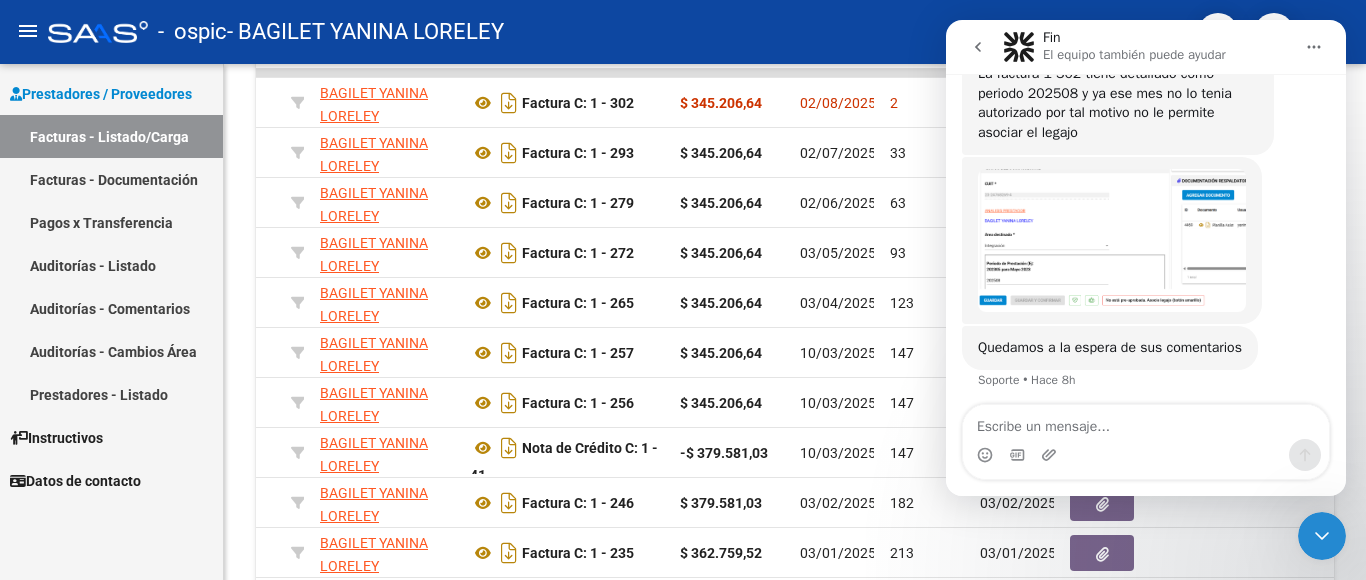 click at bounding box center [1146, 422] 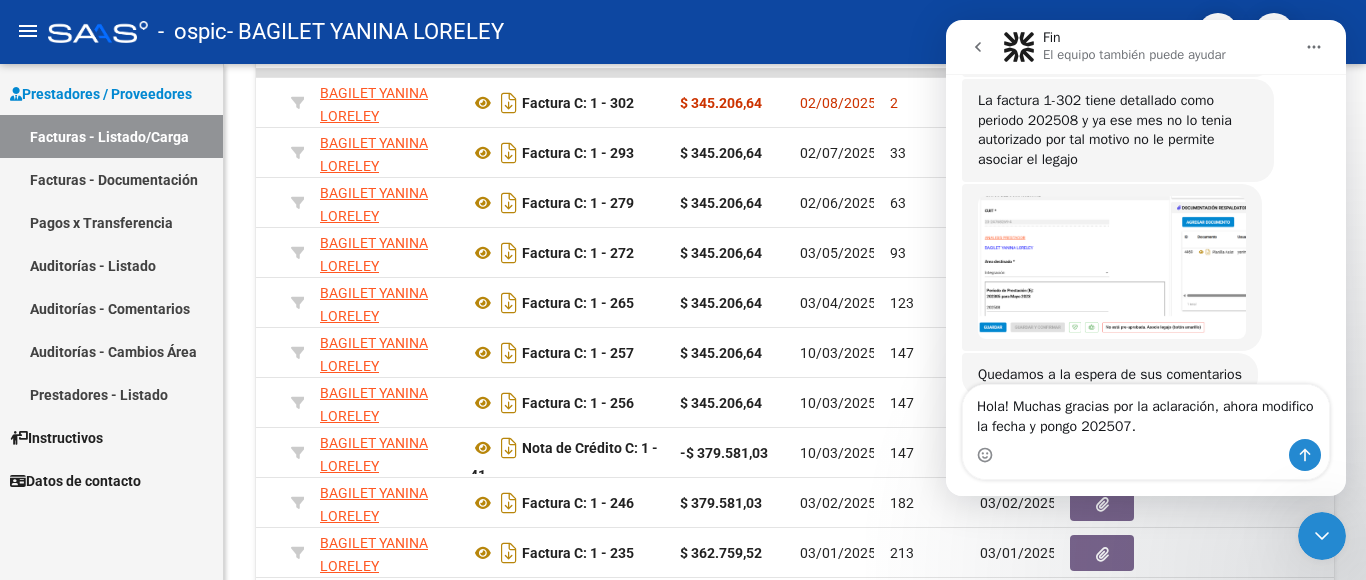 scroll, scrollTop: 2146, scrollLeft: 0, axis: vertical 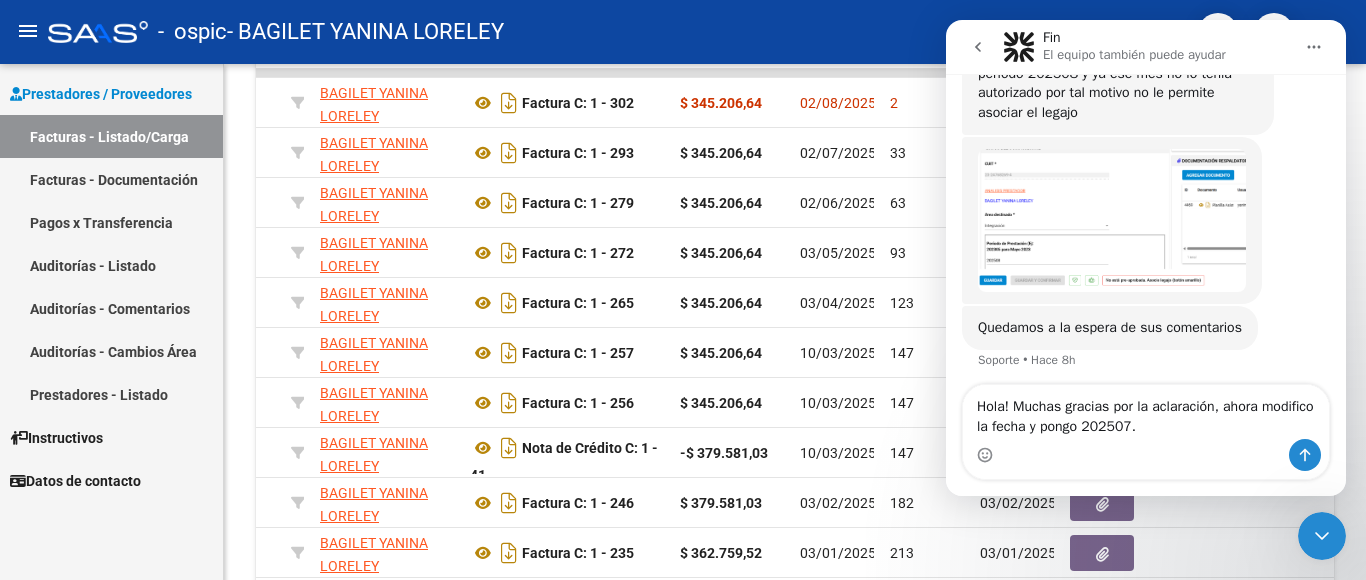 drag, startPoint x: 1213, startPoint y: 401, endPoint x: 1155, endPoint y: 404, distance: 58.077534 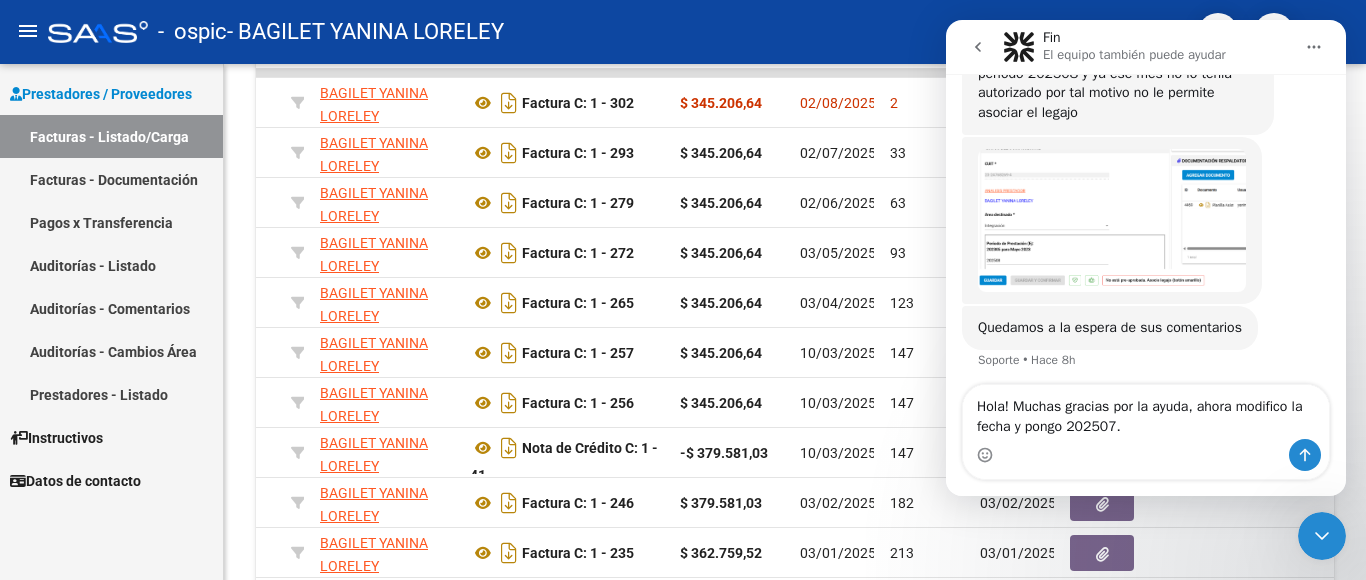 click on "Hola! Muchas gracias por la ayuda, ahora modifico la fecha y pongo 202507." at bounding box center [1146, 412] 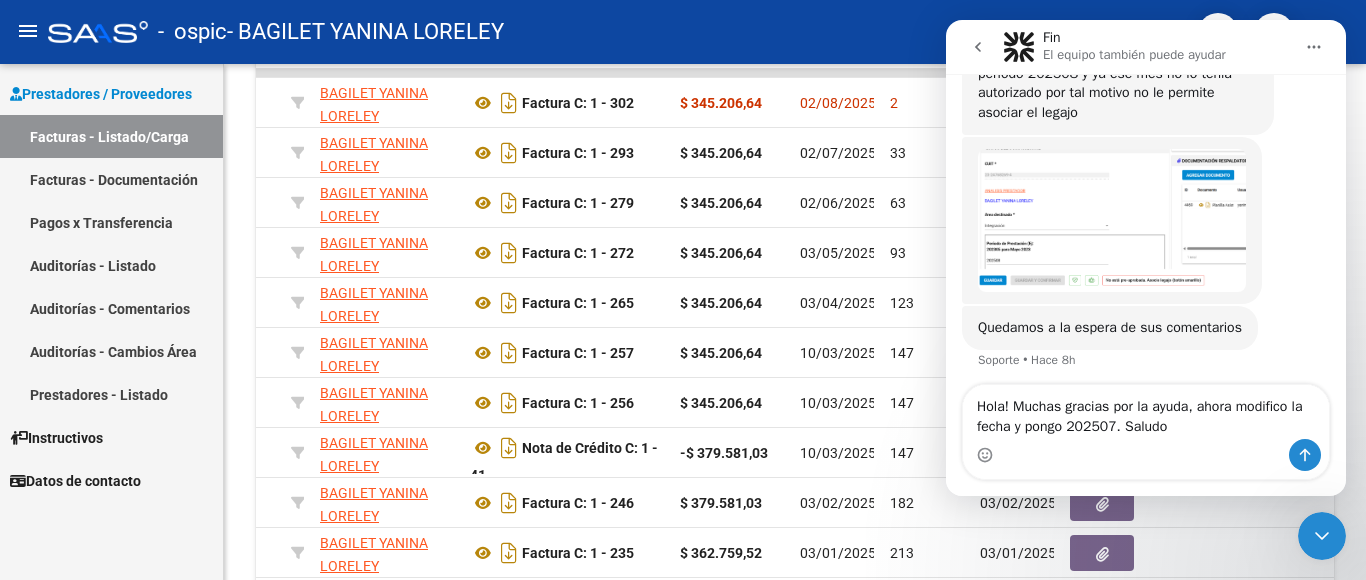 type on "Hola! Muchas gracias por la ayuda, ahora modifico la fecha y pongo 202507. Saludos" 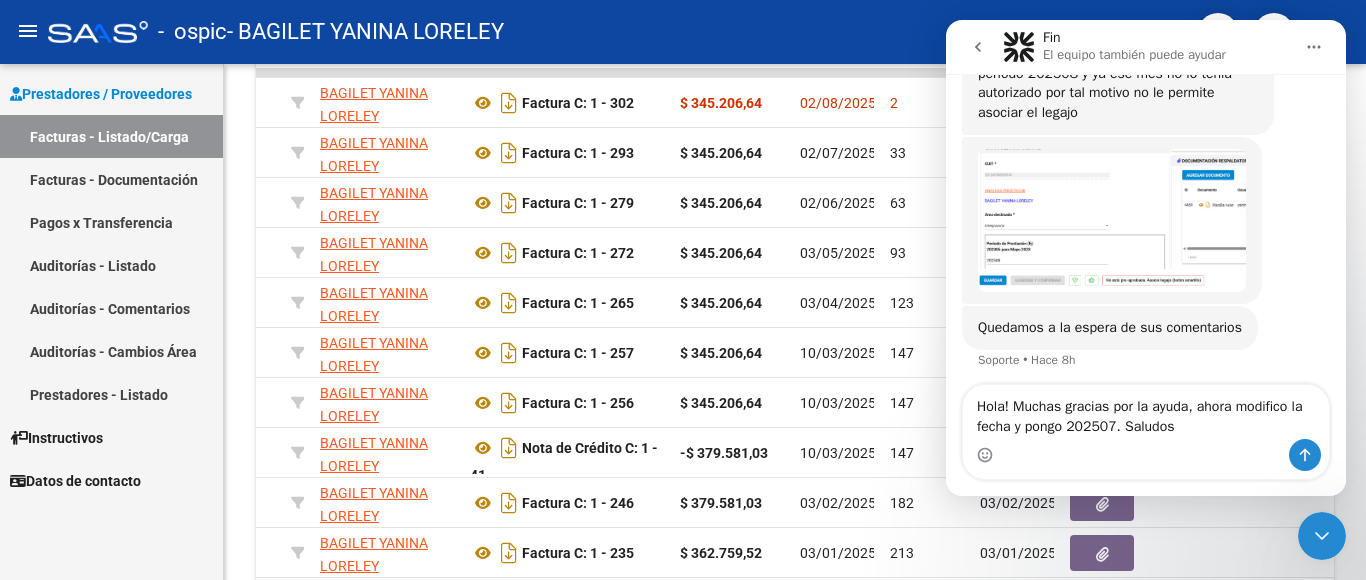 type 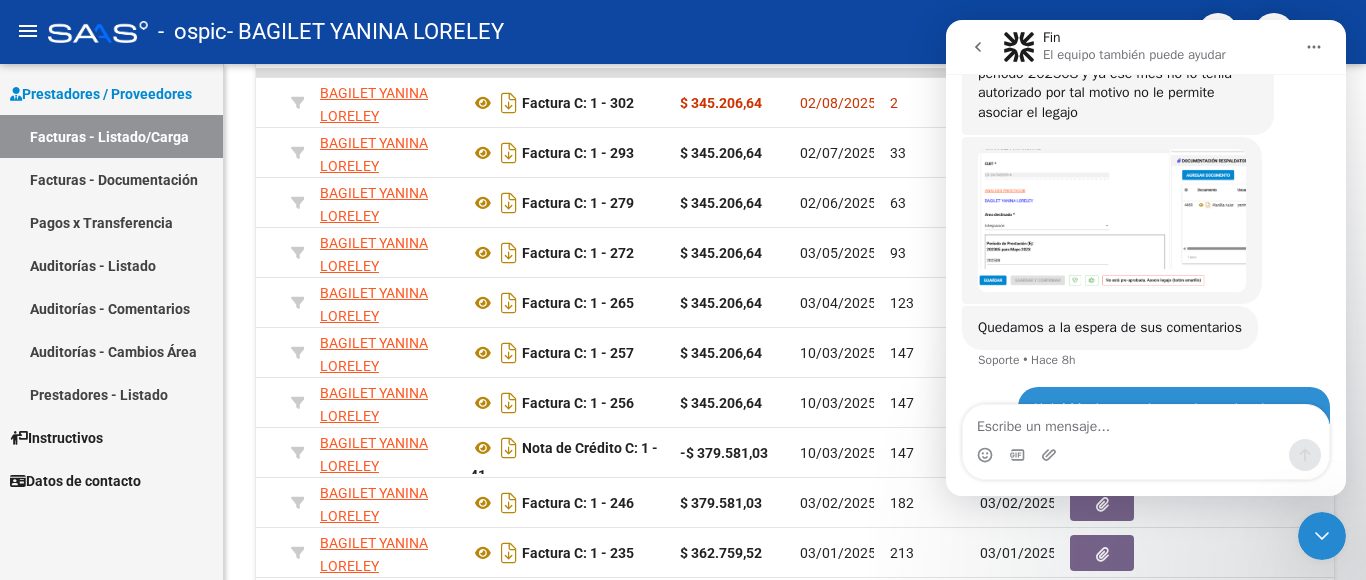 scroll, scrollTop: 2205, scrollLeft: 0, axis: vertical 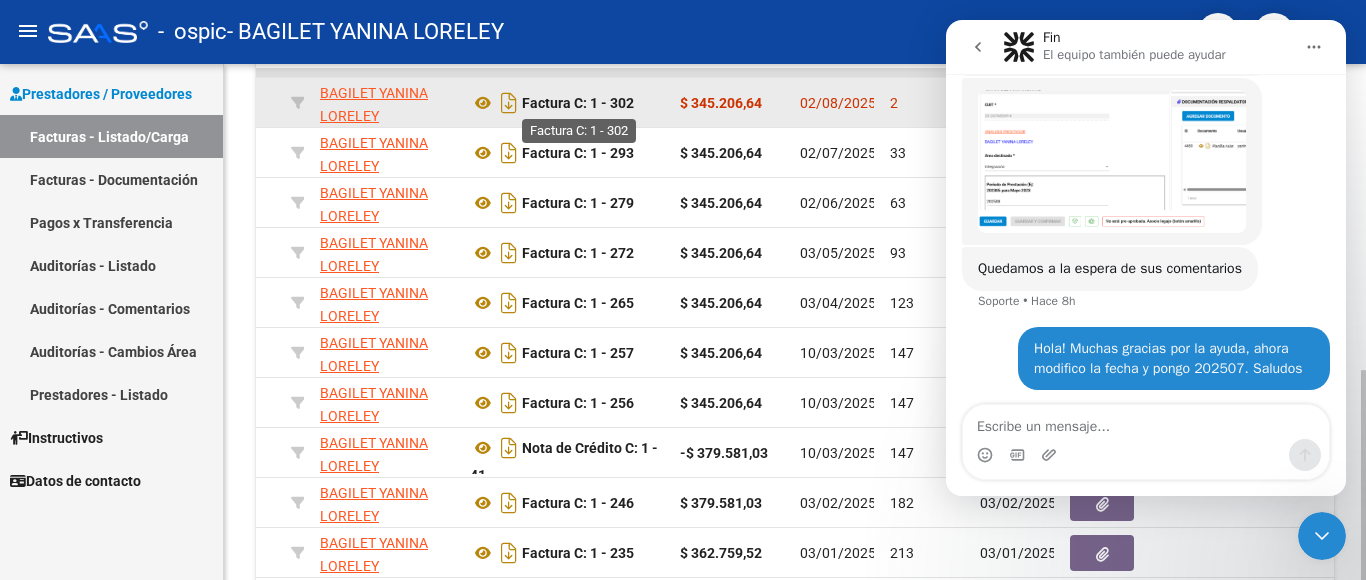 click on "Factura C: 1 - 302" 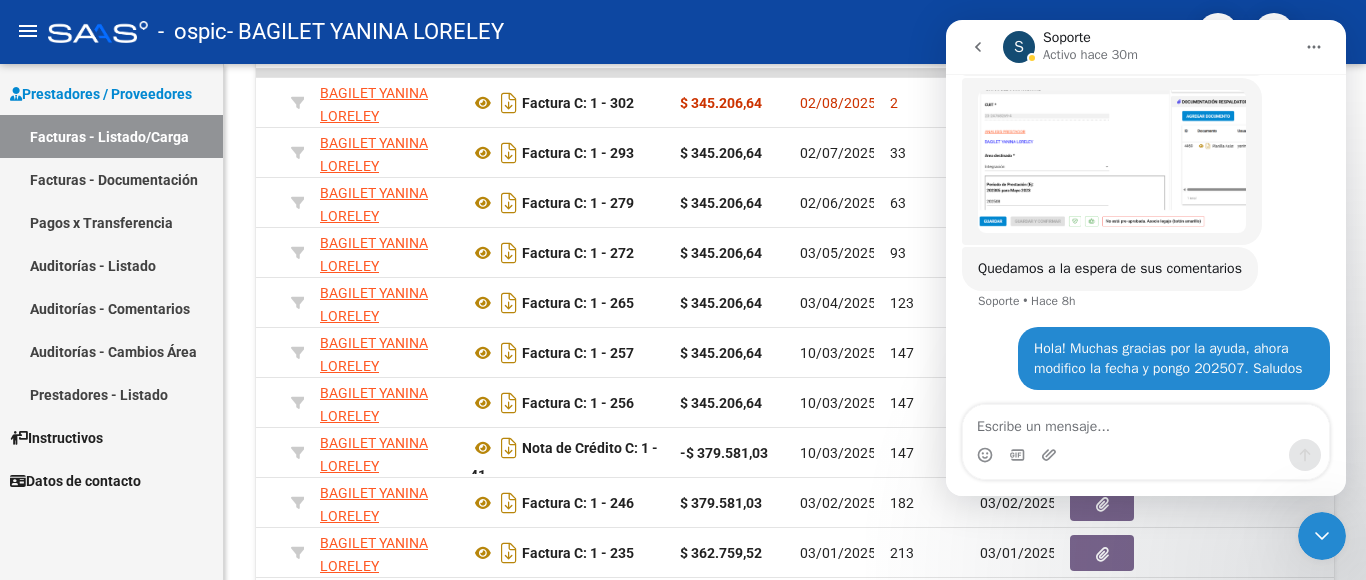 click on "menu -   ospic   - BAGILET YANINA LORELEY person" 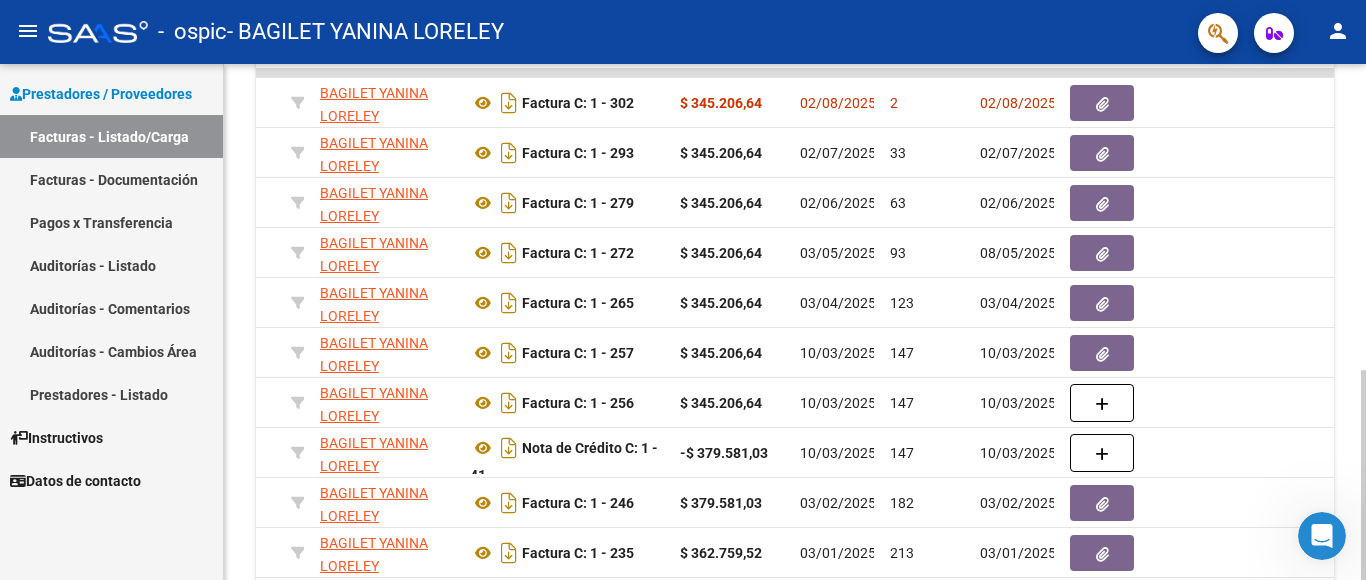 scroll, scrollTop: 0, scrollLeft: 0, axis: both 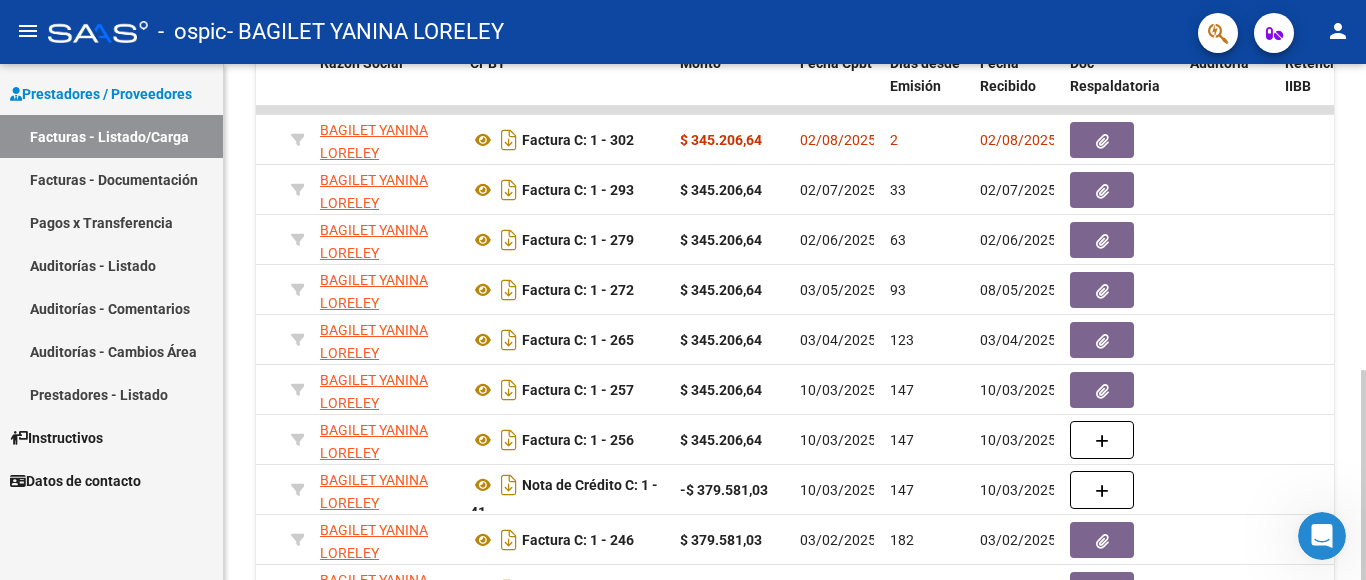 click 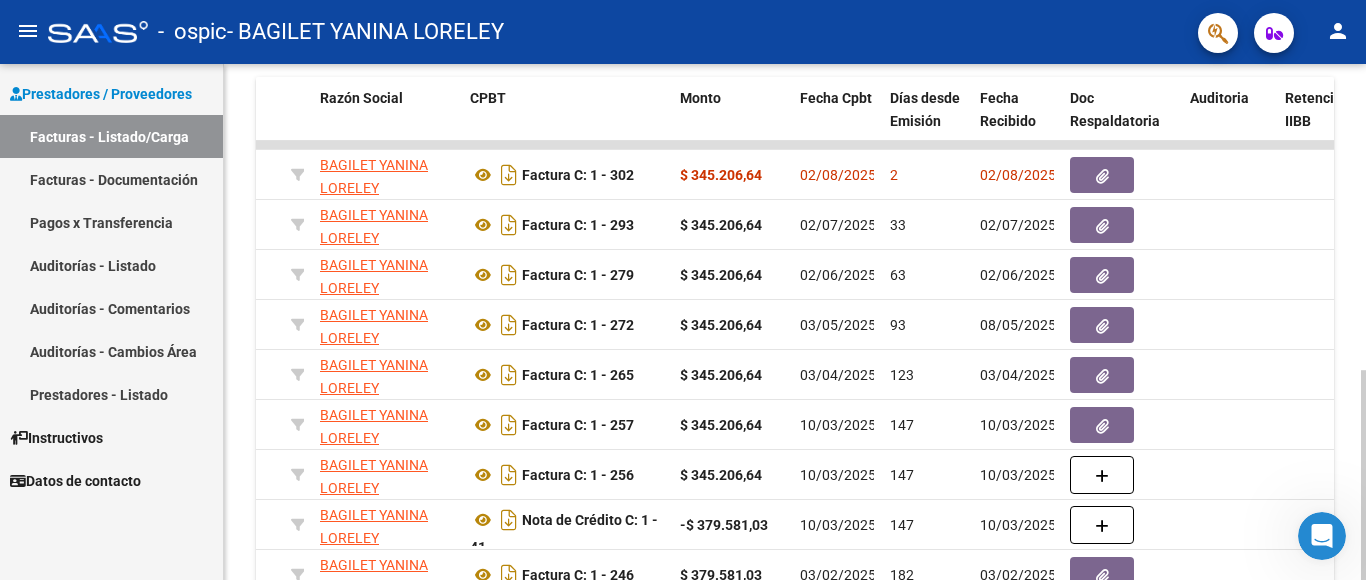 click 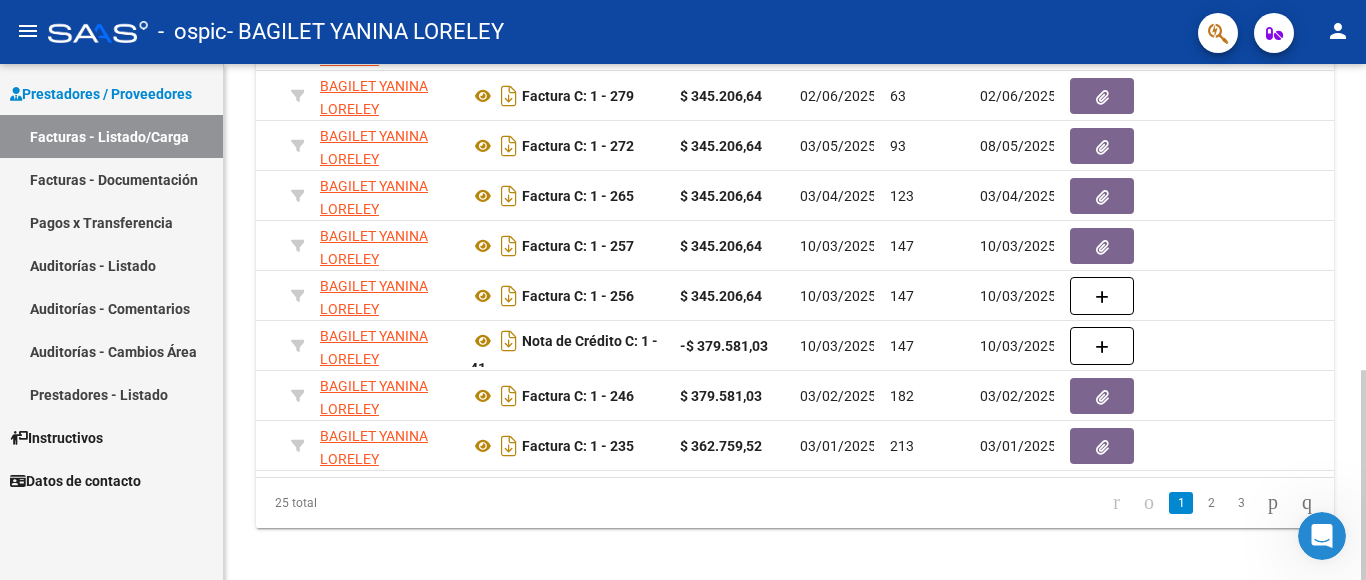 scroll, scrollTop: 753, scrollLeft: 0, axis: vertical 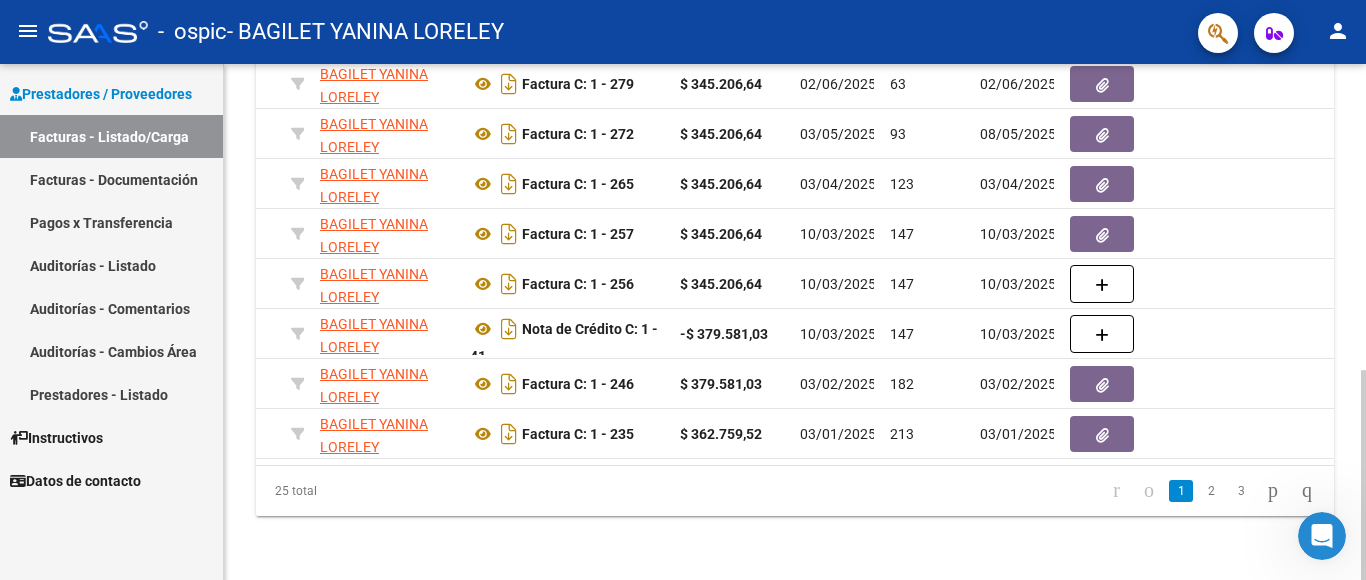 click 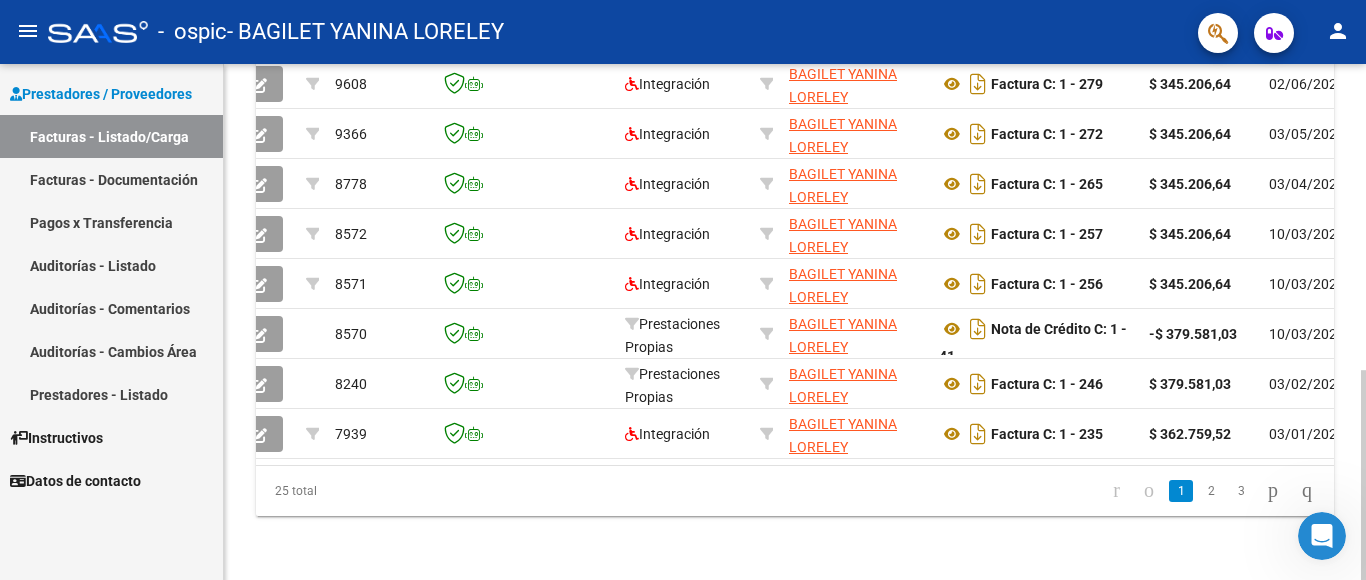 scroll, scrollTop: 0, scrollLeft: 0, axis: both 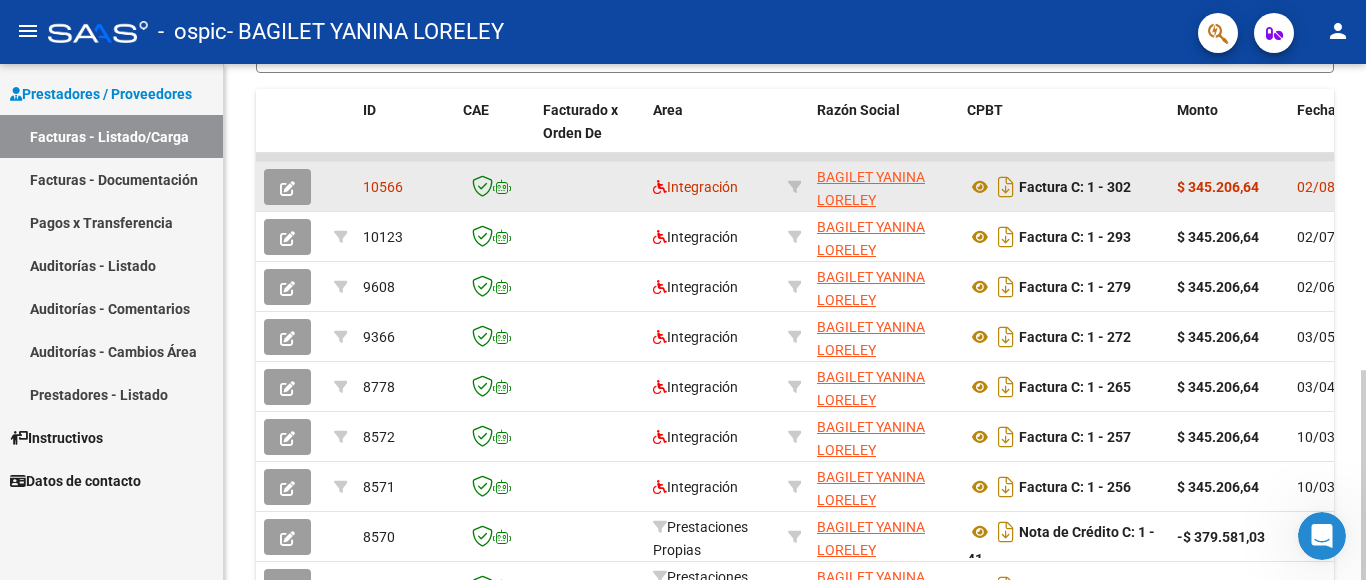 click 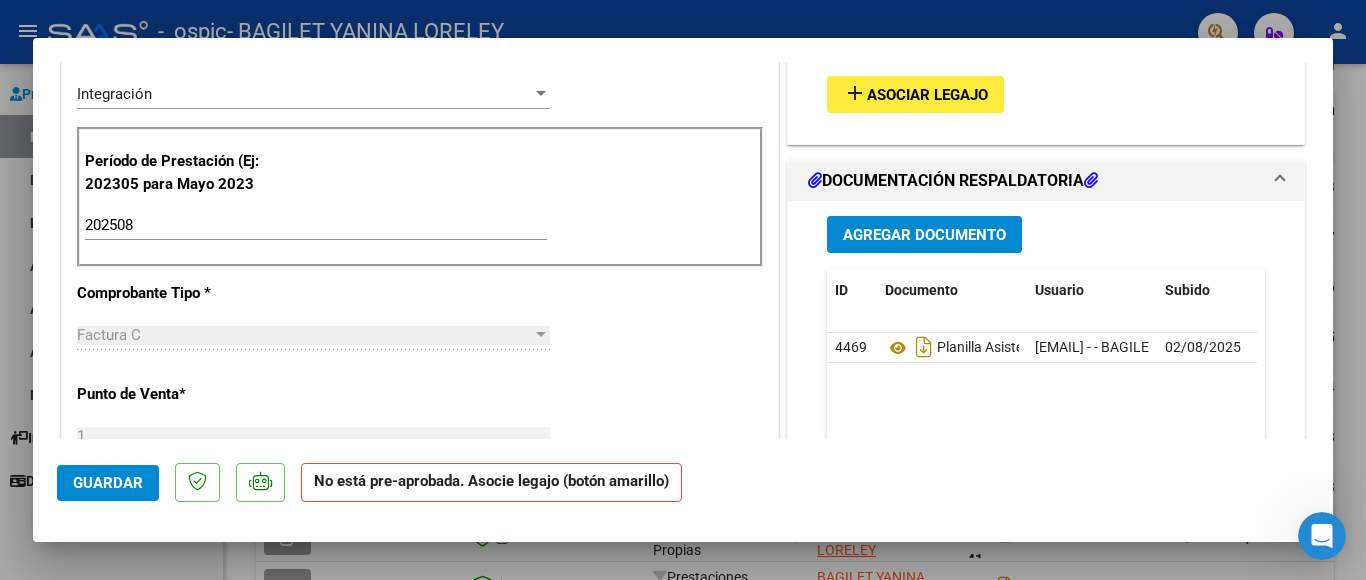 scroll, scrollTop: 449, scrollLeft: 0, axis: vertical 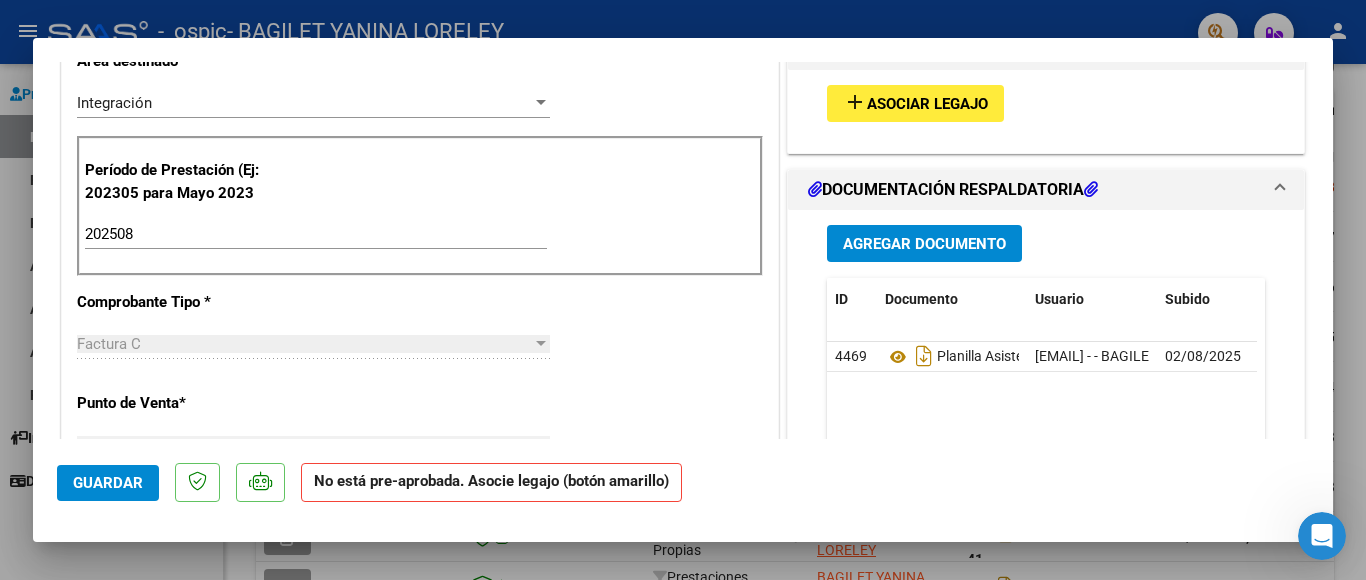 click on "202508" at bounding box center (316, 234) 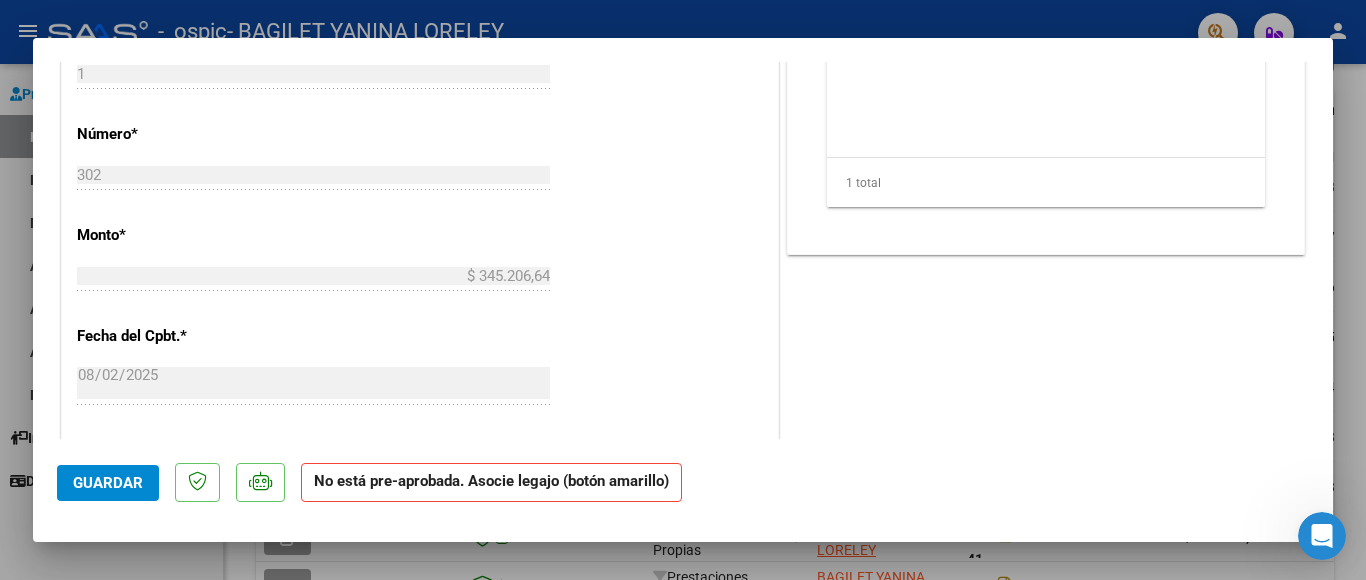 scroll, scrollTop: 1262, scrollLeft: 0, axis: vertical 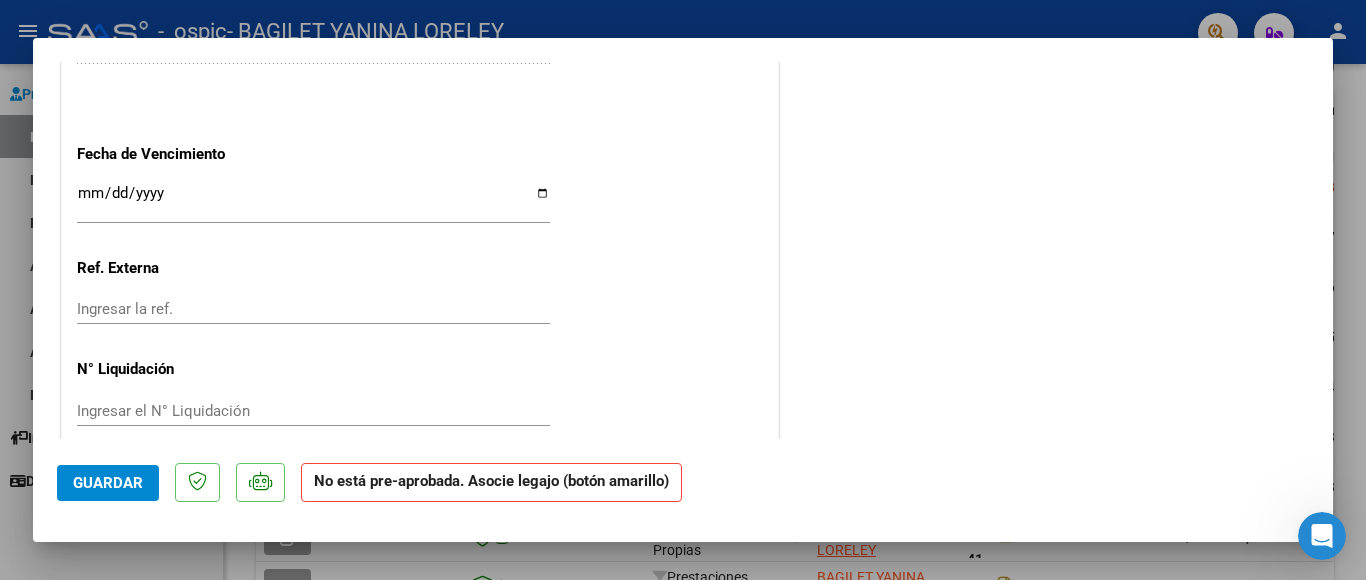 type on "202507" 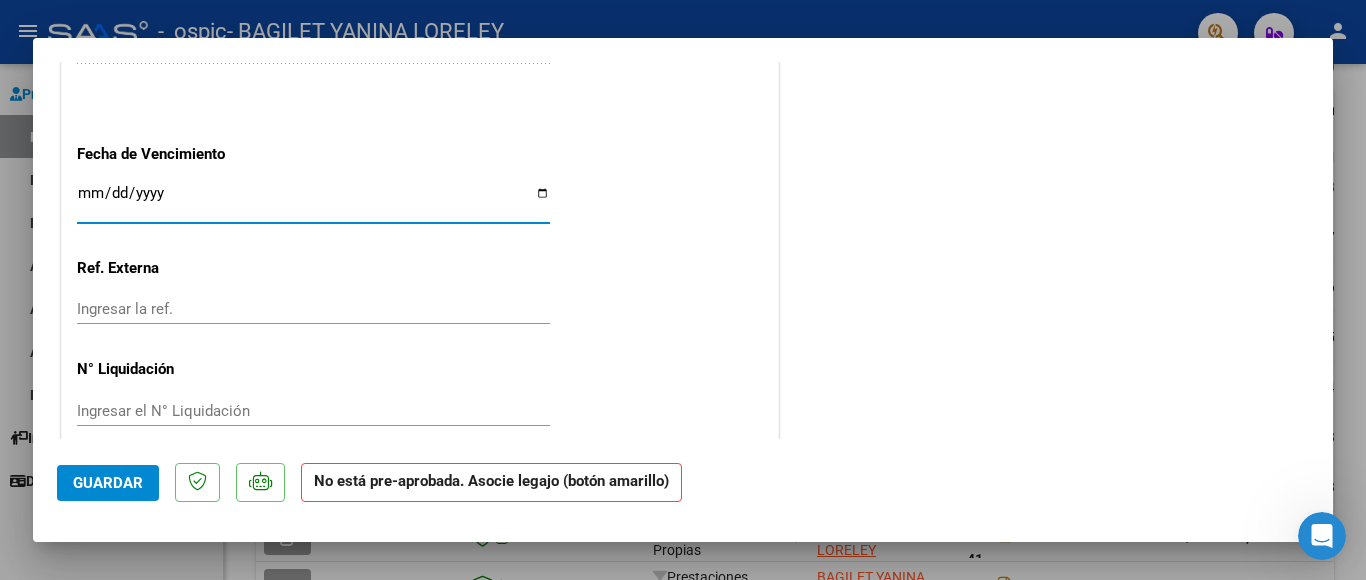 type on "2025-08-31" 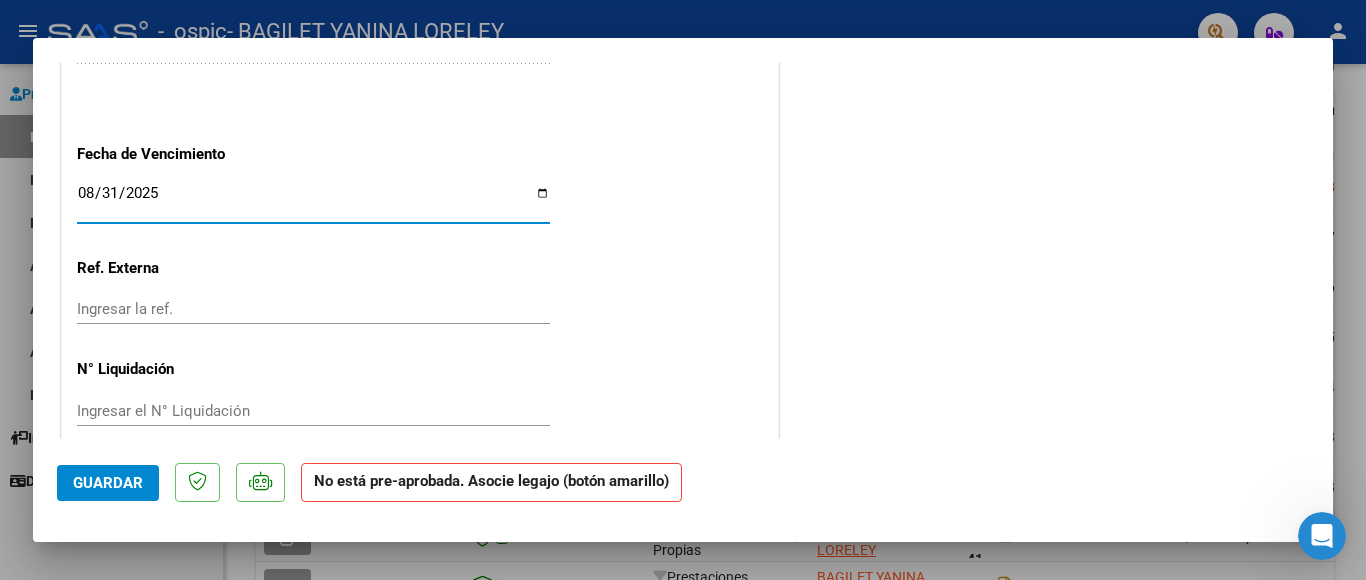 click on "Guardar" 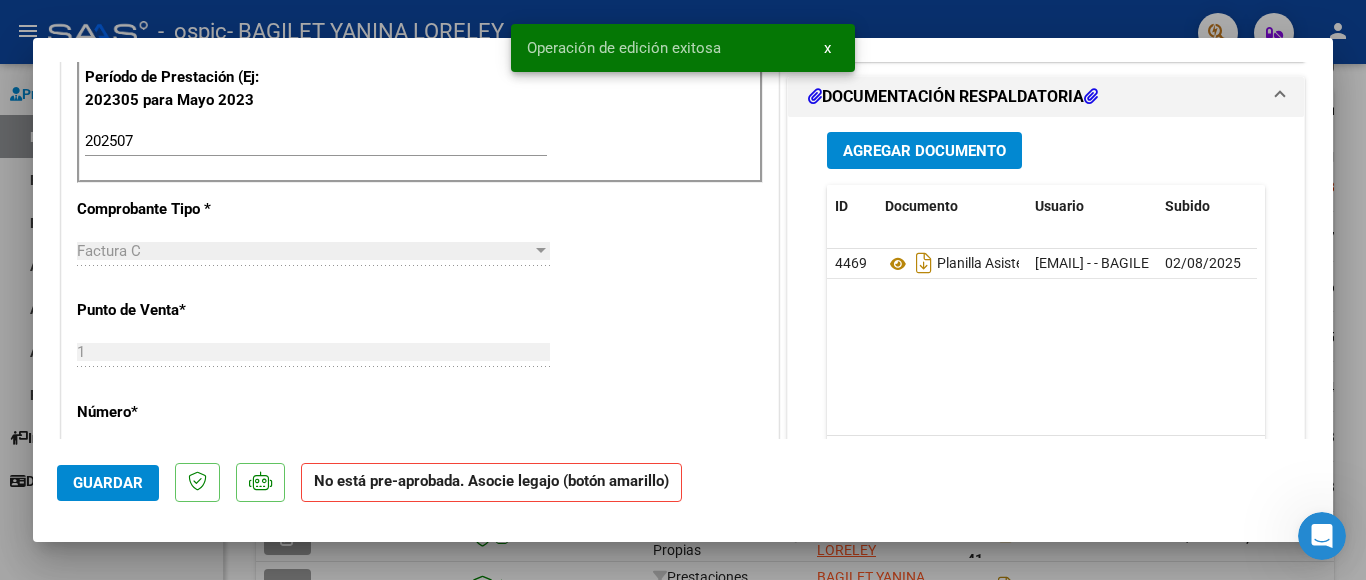scroll, scrollTop: 0, scrollLeft: 0, axis: both 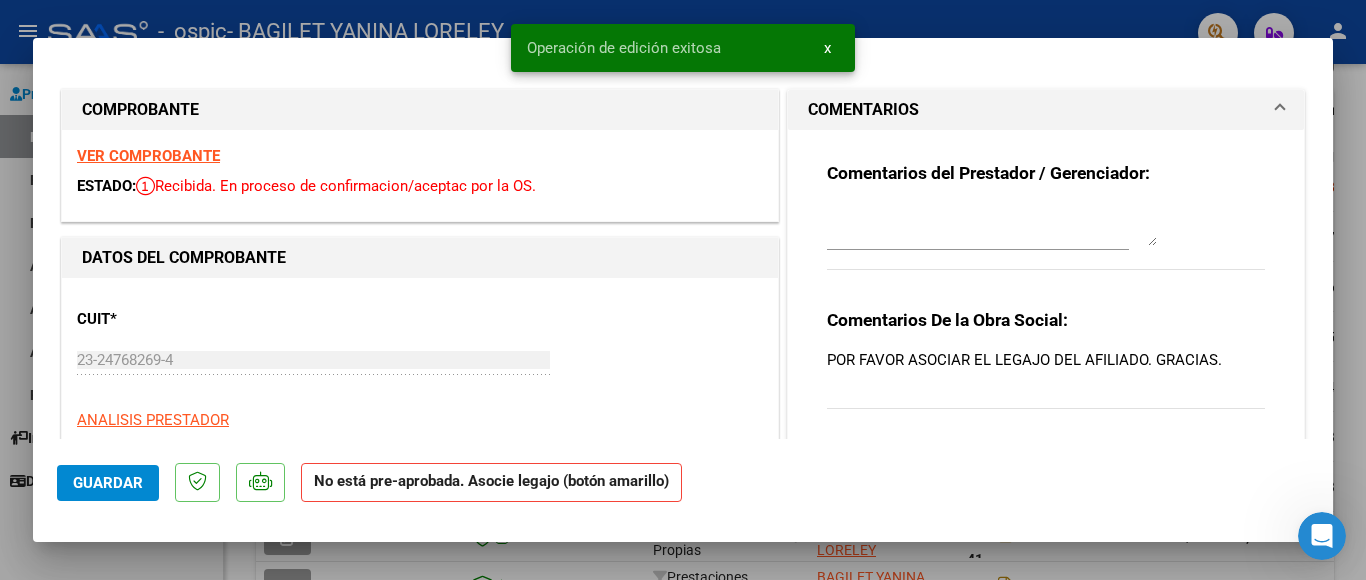 click at bounding box center (992, 226) 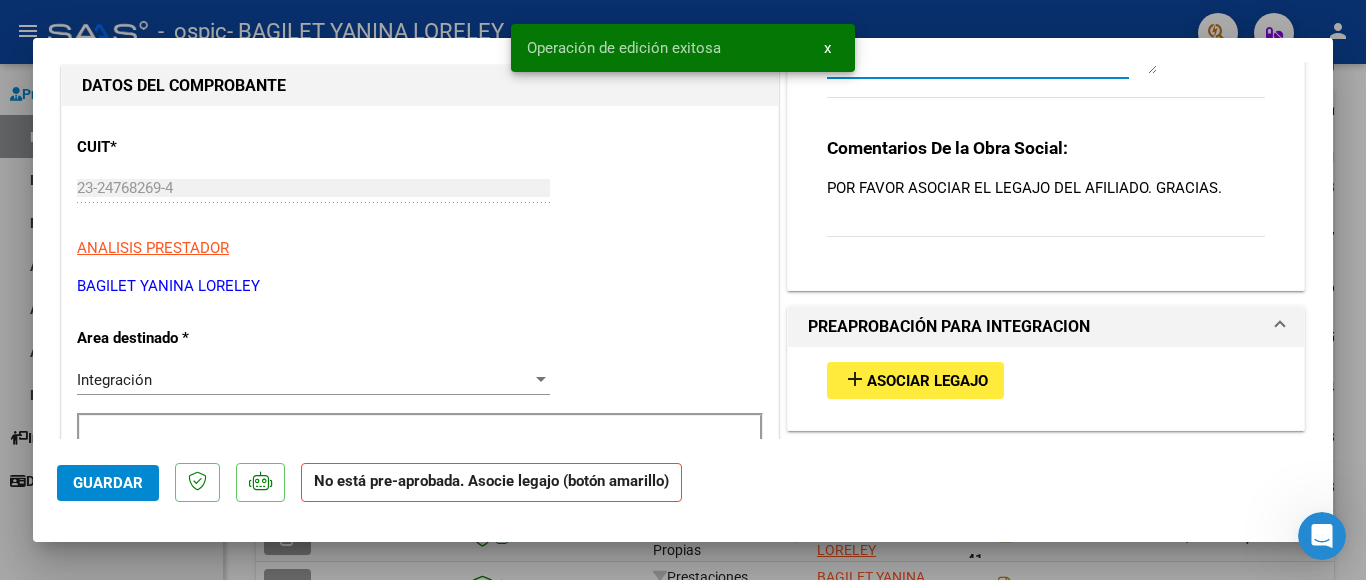 scroll, scrollTop: 207, scrollLeft: 0, axis: vertical 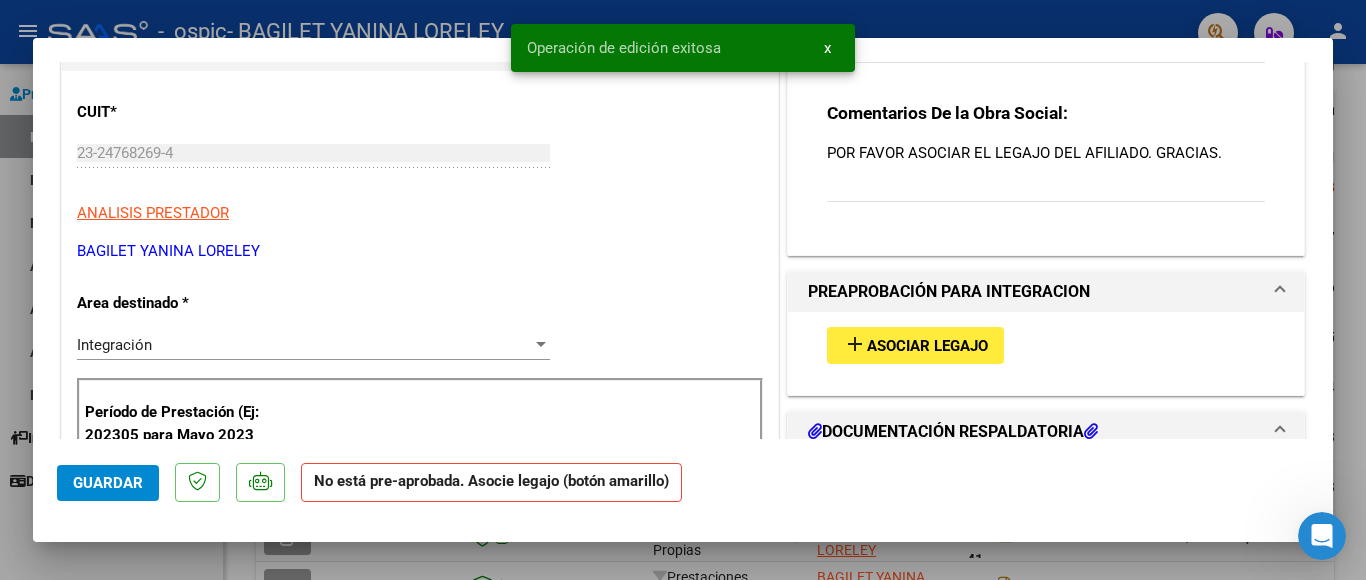 click on "add Asociar Legajo" at bounding box center [915, 345] 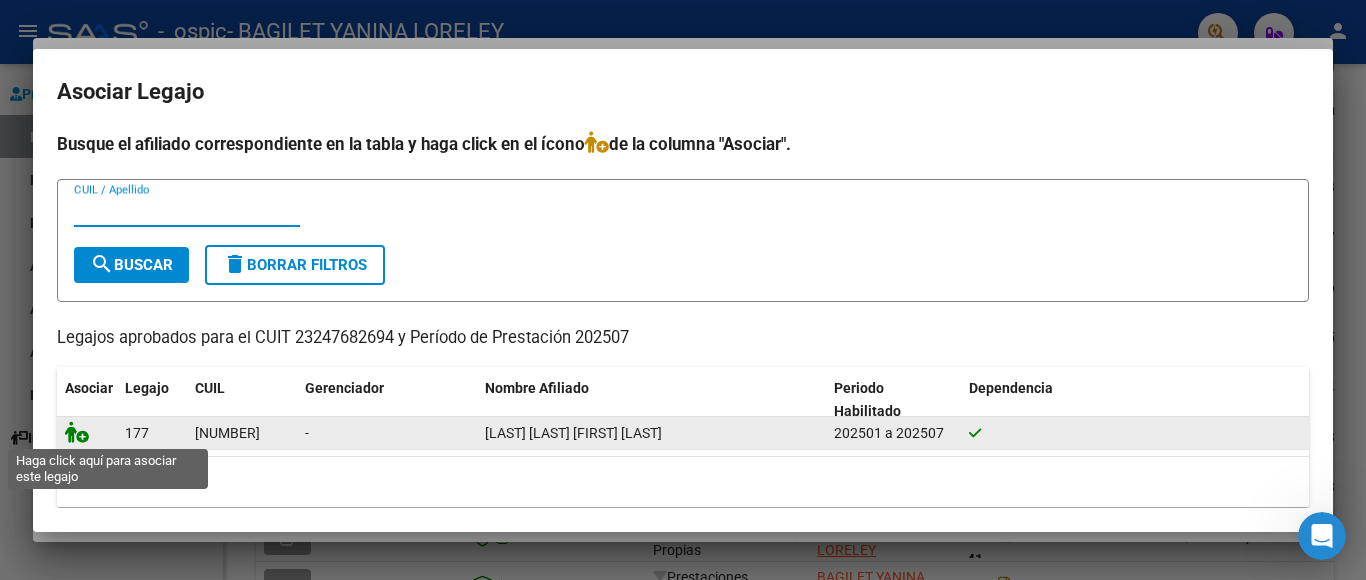 click 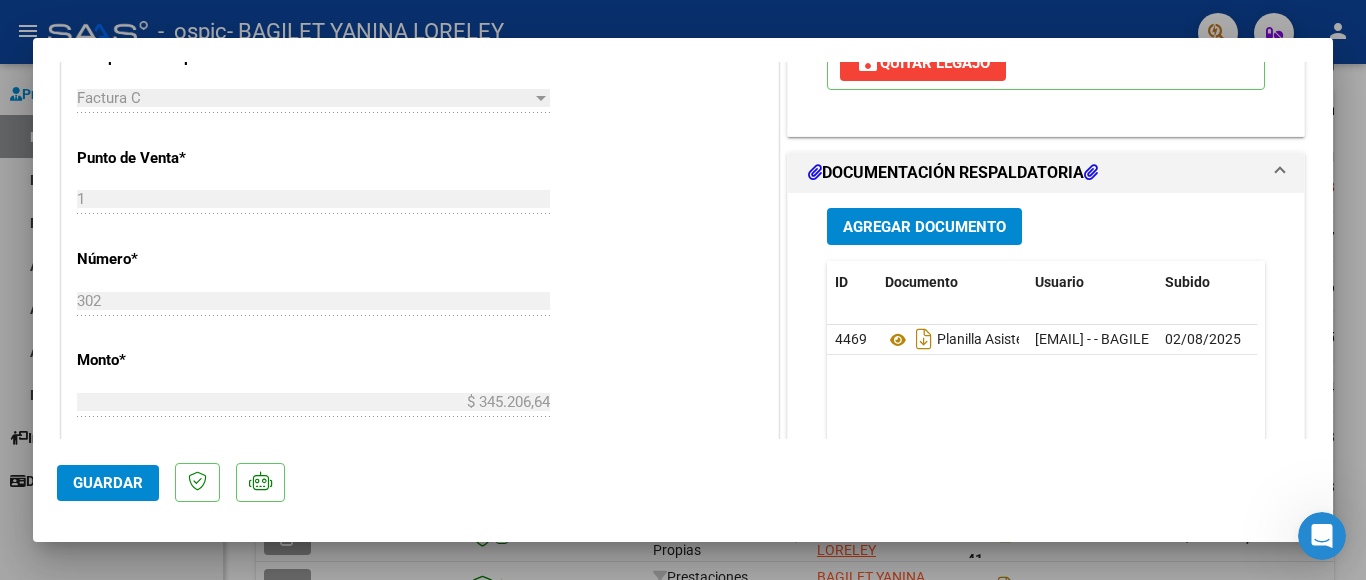 scroll, scrollTop: 753, scrollLeft: 0, axis: vertical 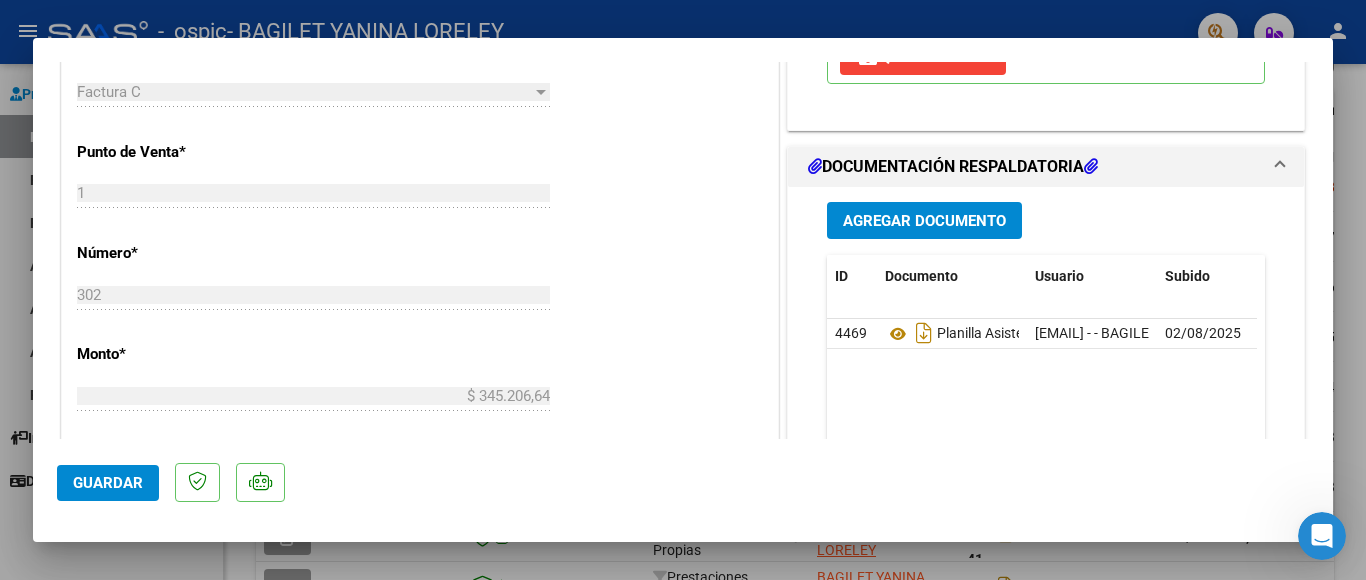 click on "Guardar" 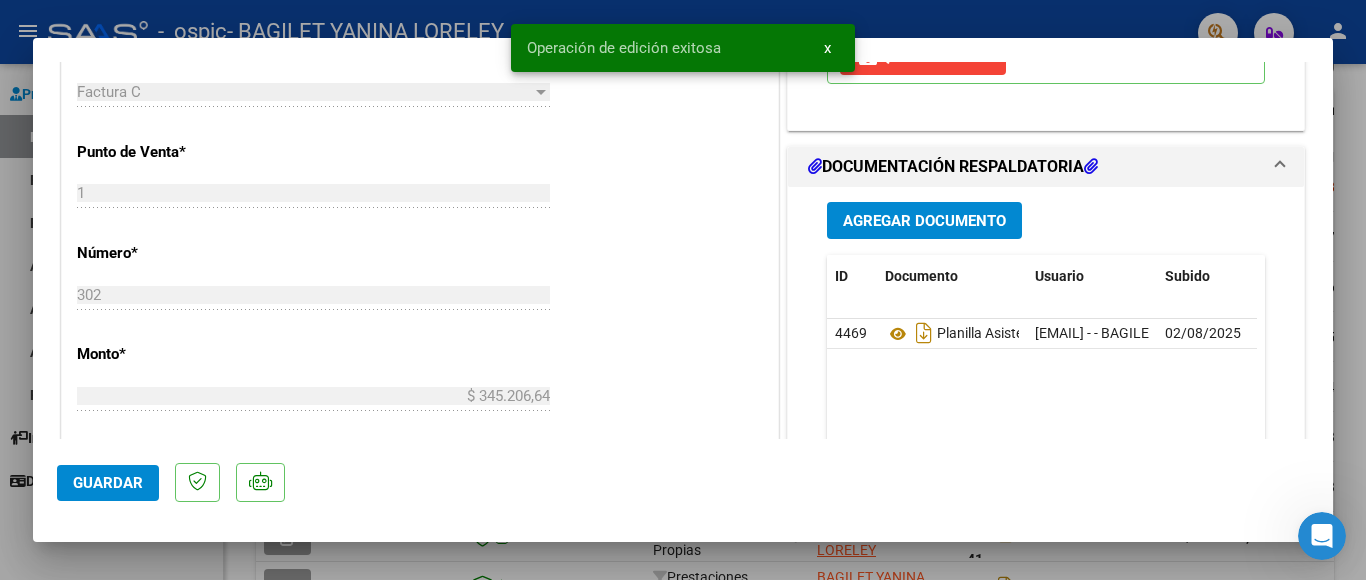 click at bounding box center [683, 290] 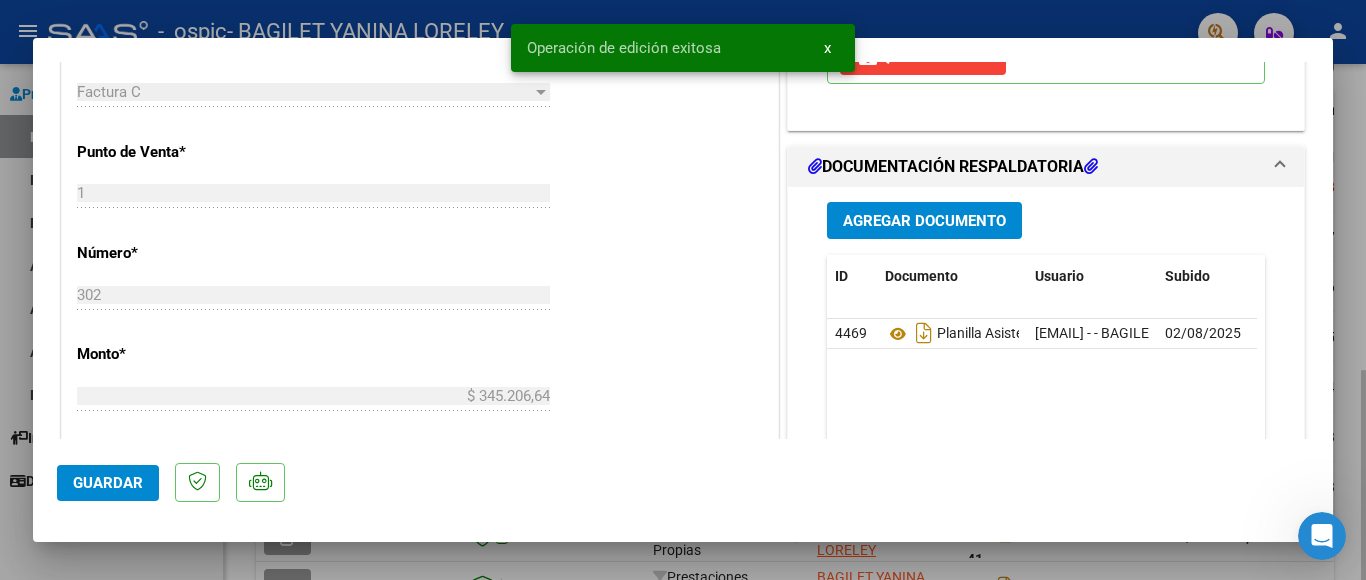 type 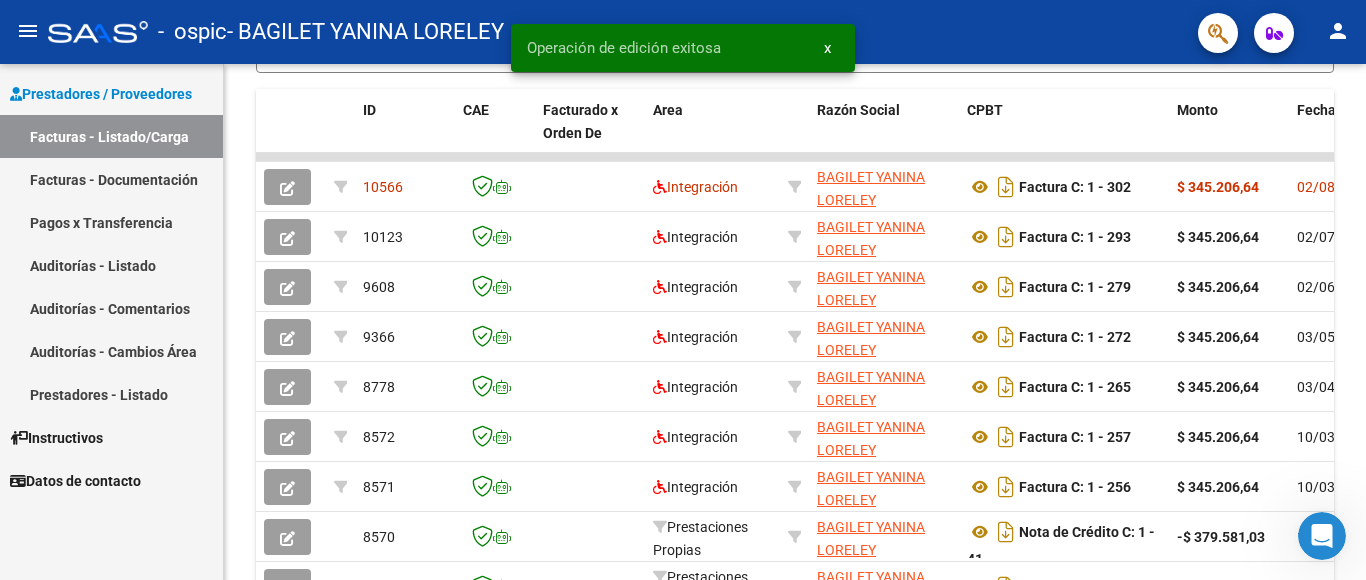 scroll, scrollTop: 306, scrollLeft: 0, axis: vertical 